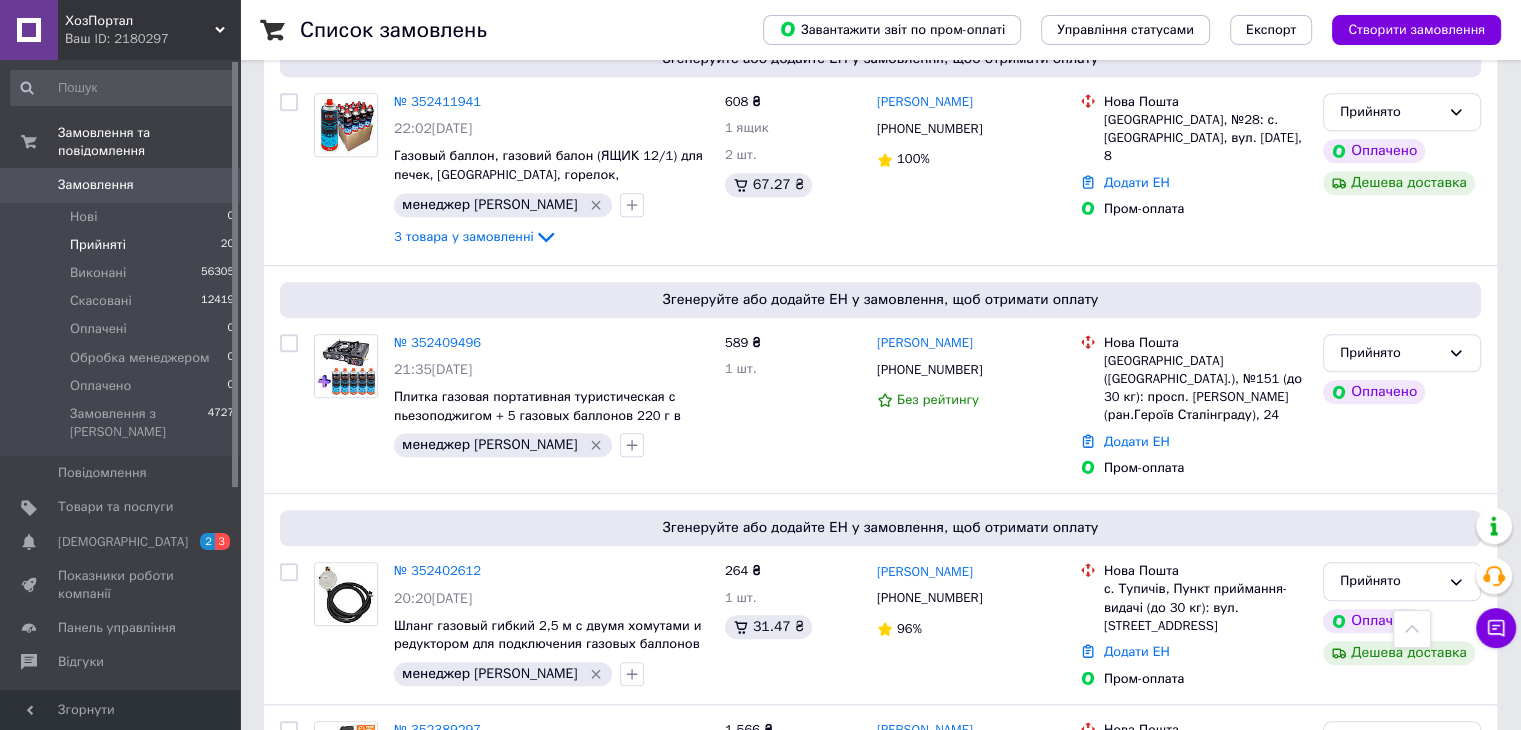 scroll, scrollTop: 1700, scrollLeft: 0, axis: vertical 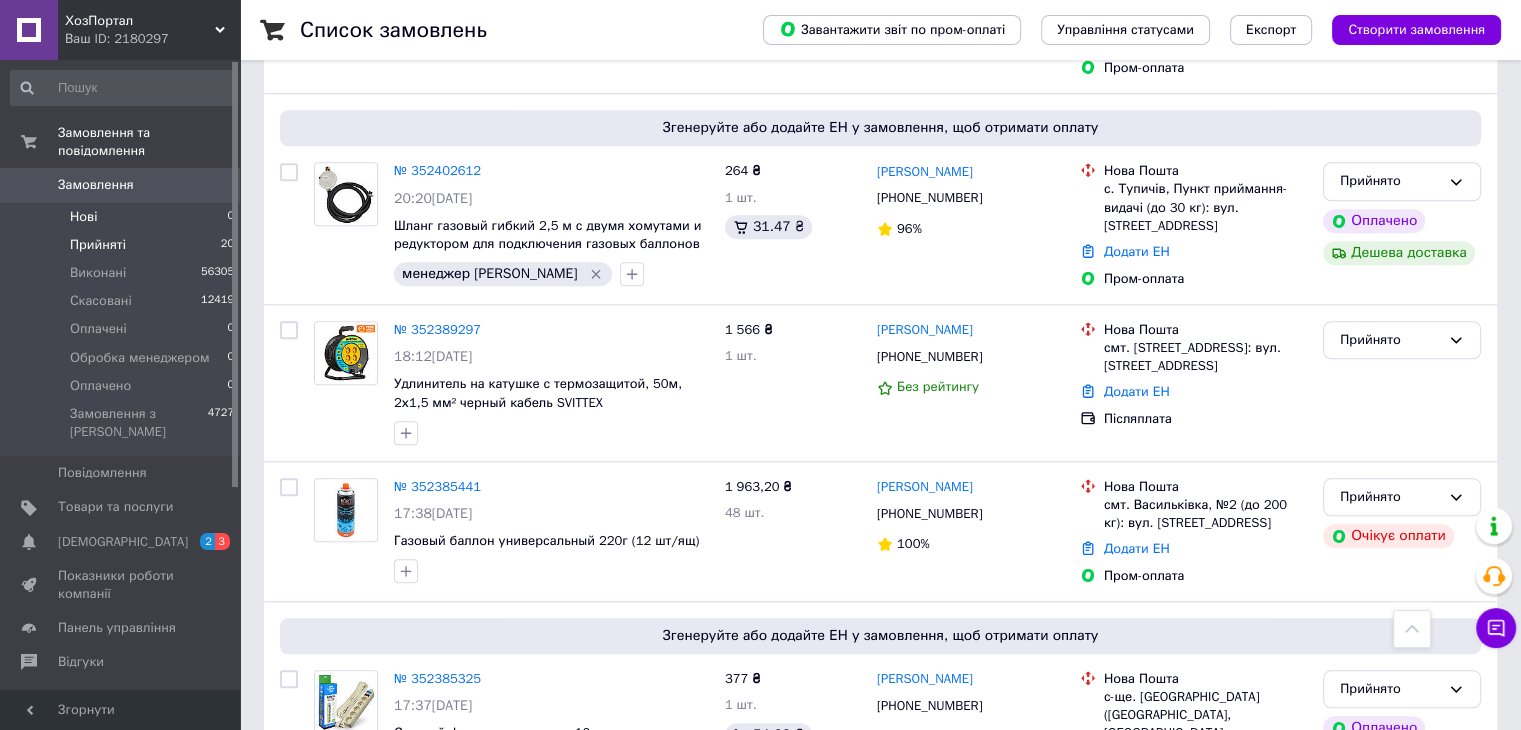 click on "Нові 0" at bounding box center [123, 217] 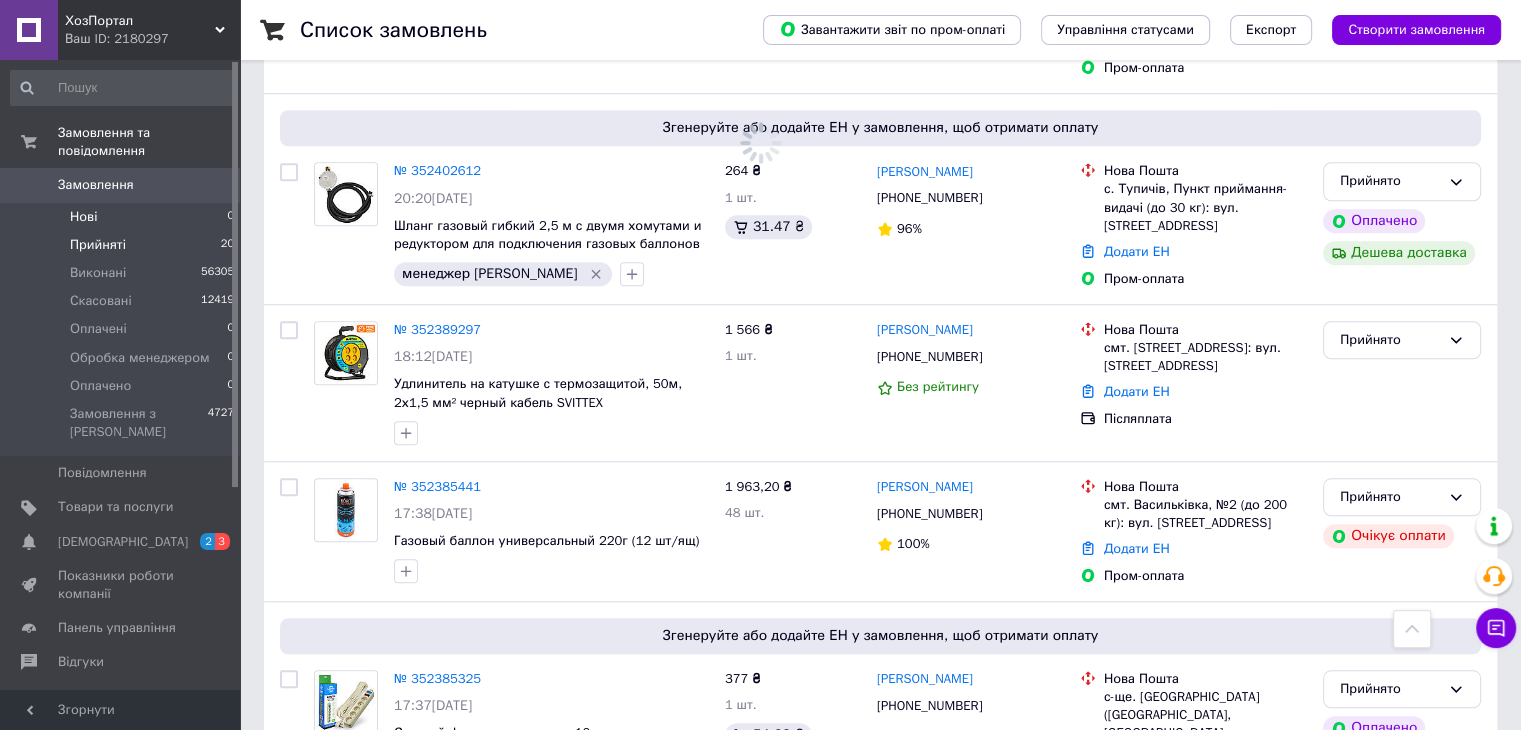 scroll, scrollTop: 0, scrollLeft: 0, axis: both 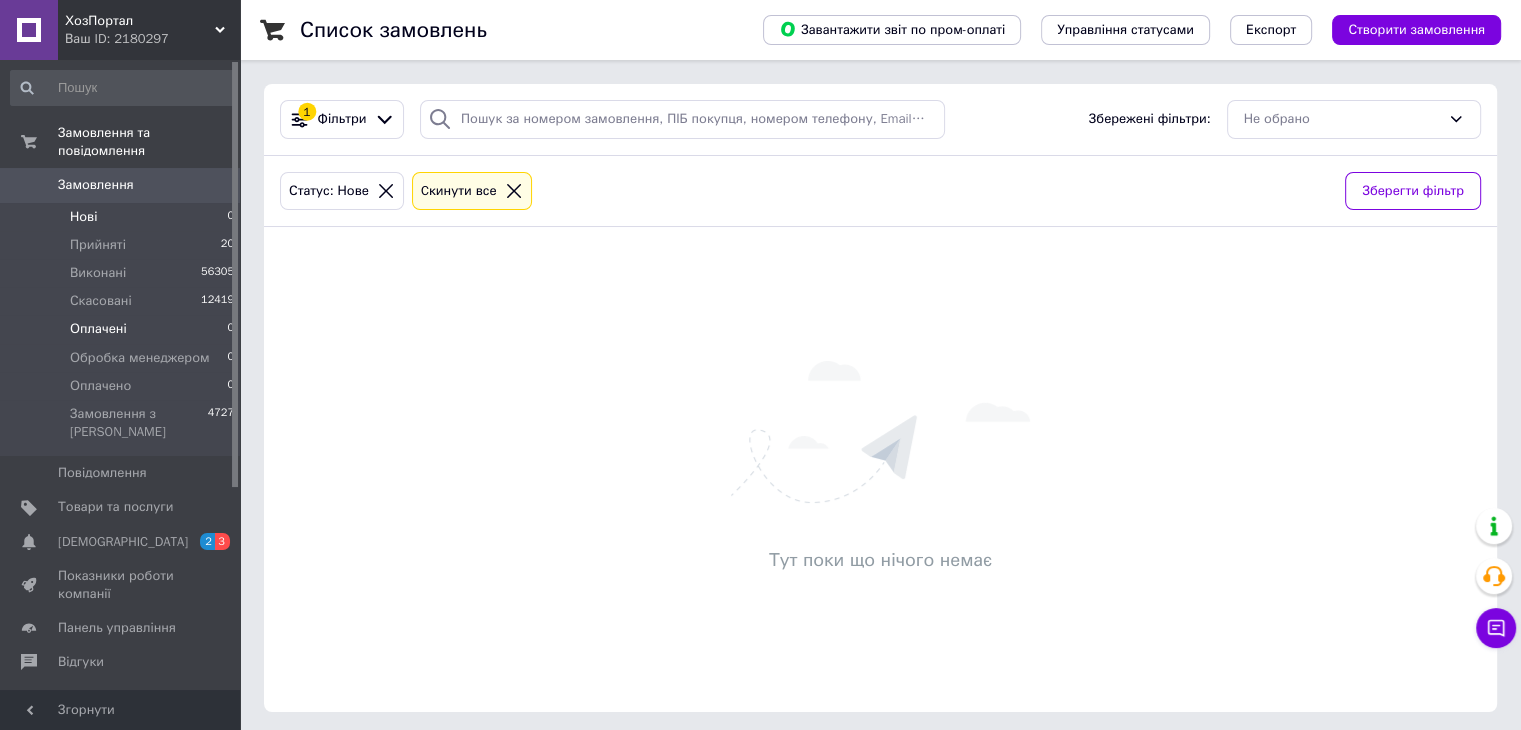click on "Оплачені 0" at bounding box center (123, 329) 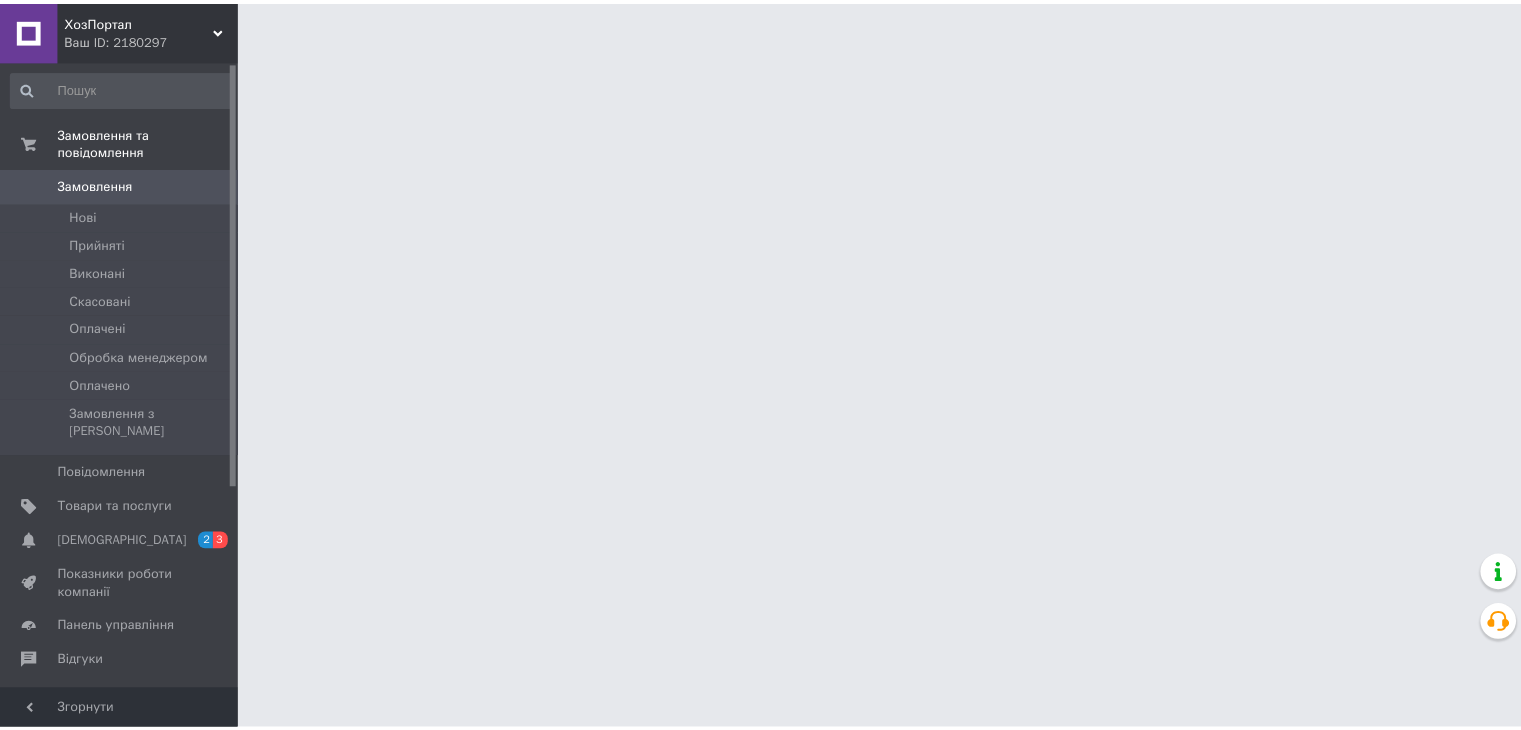 scroll, scrollTop: 0, scrollLeft: 0, axis: both 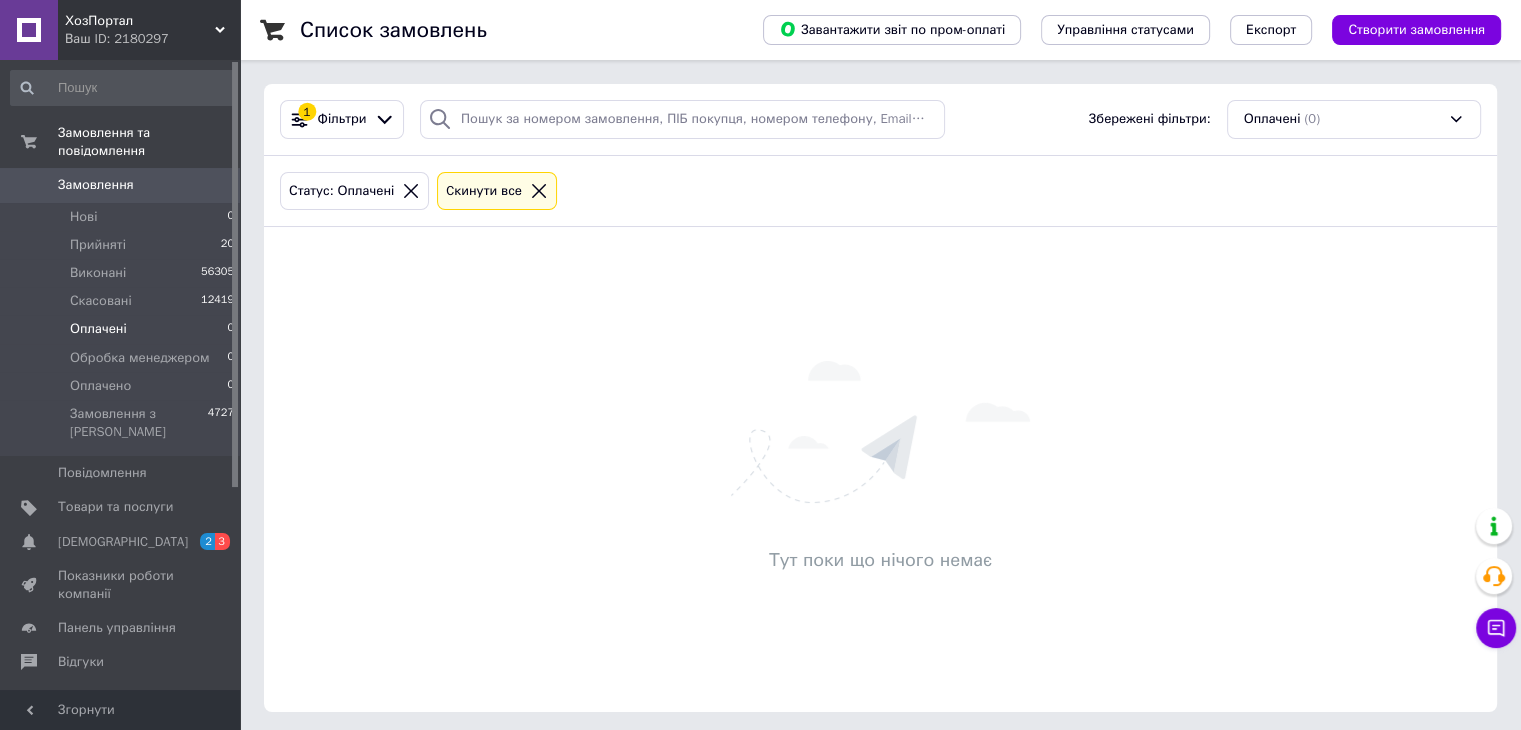 click on "Список замовлень   Завантажити звіт по пром-оплаті Управління статусами Експорт Створити замовлення 1 Фільтри Збережені фільтри: Оплачені (0) Статус: Оплачені Cкинути все Тут поки що нічого немає" at bounding box center (880, 368) 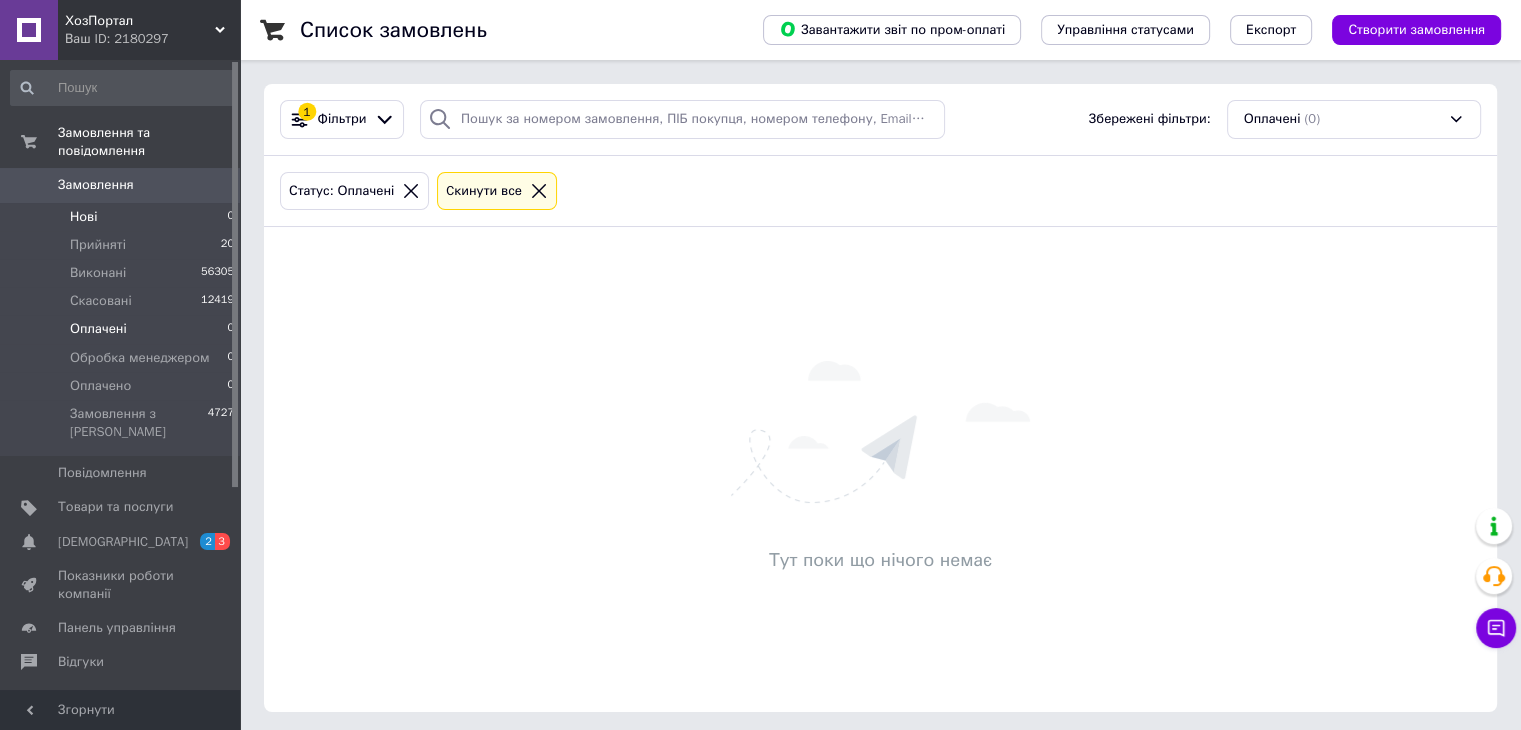 click on "Нові 0" at bounding box center (123, 217) 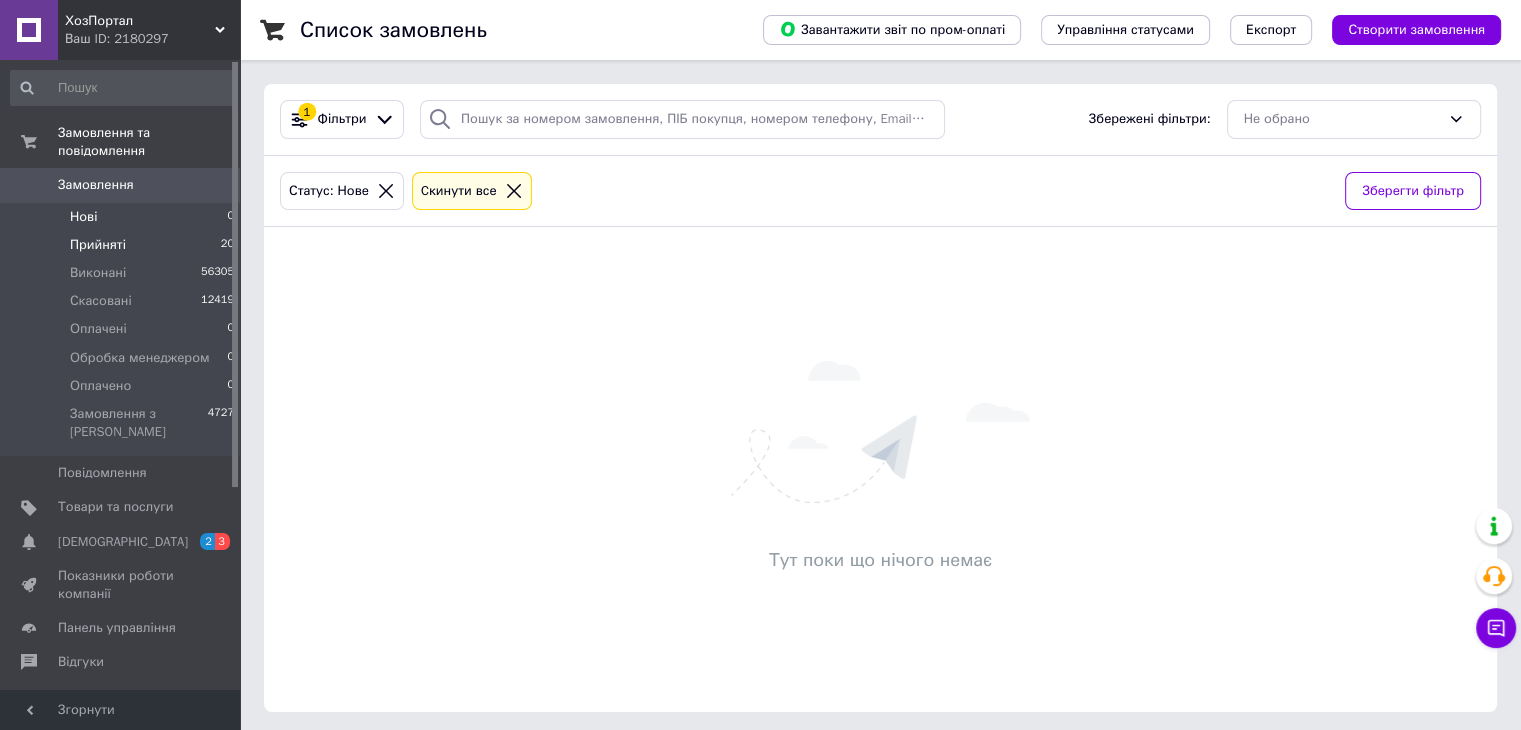 click on "Прийняті" at bounding box center (98, 245) 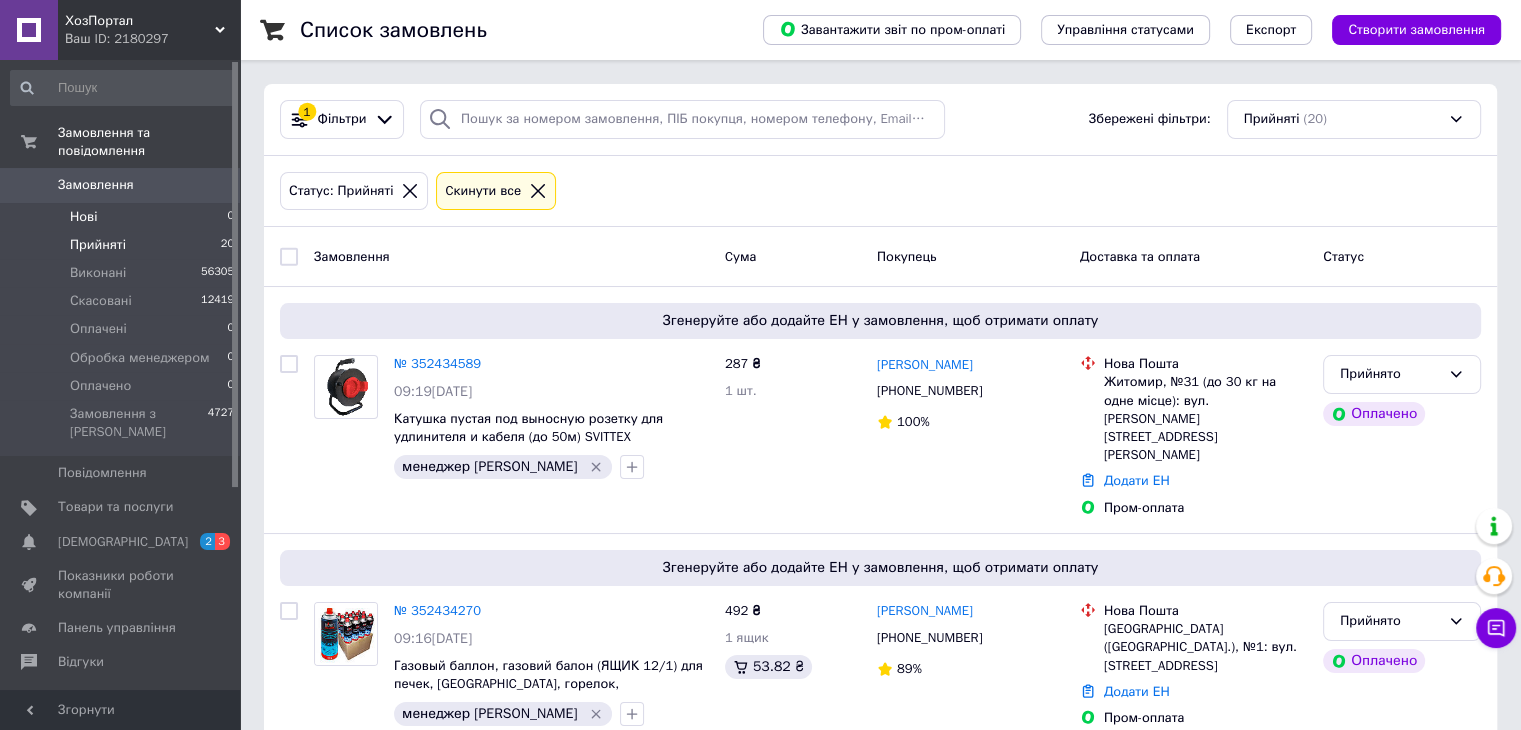 click on "Нові 0" at bounding box center [123, 217] 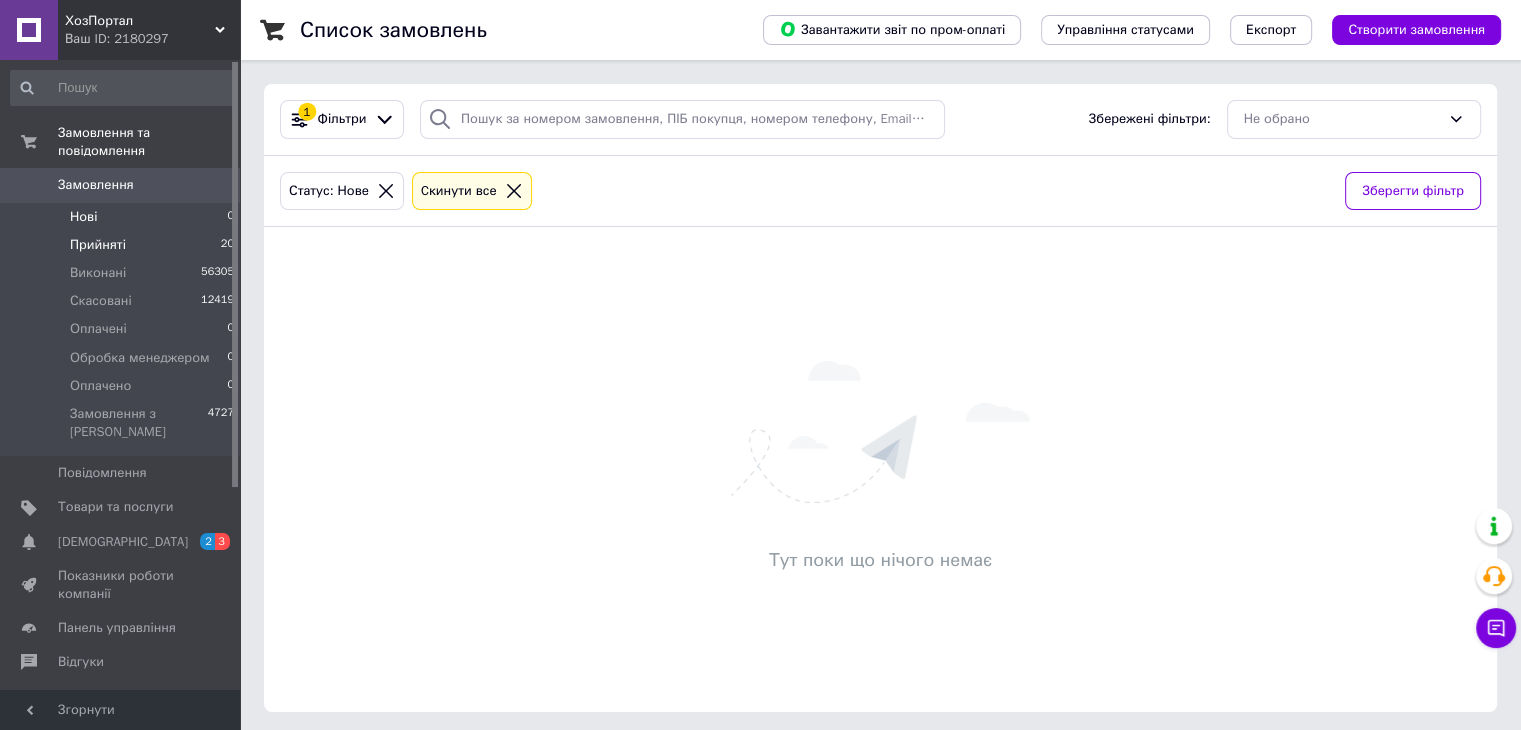 click on "Прийняті 20" at bounding box center (123, 245) 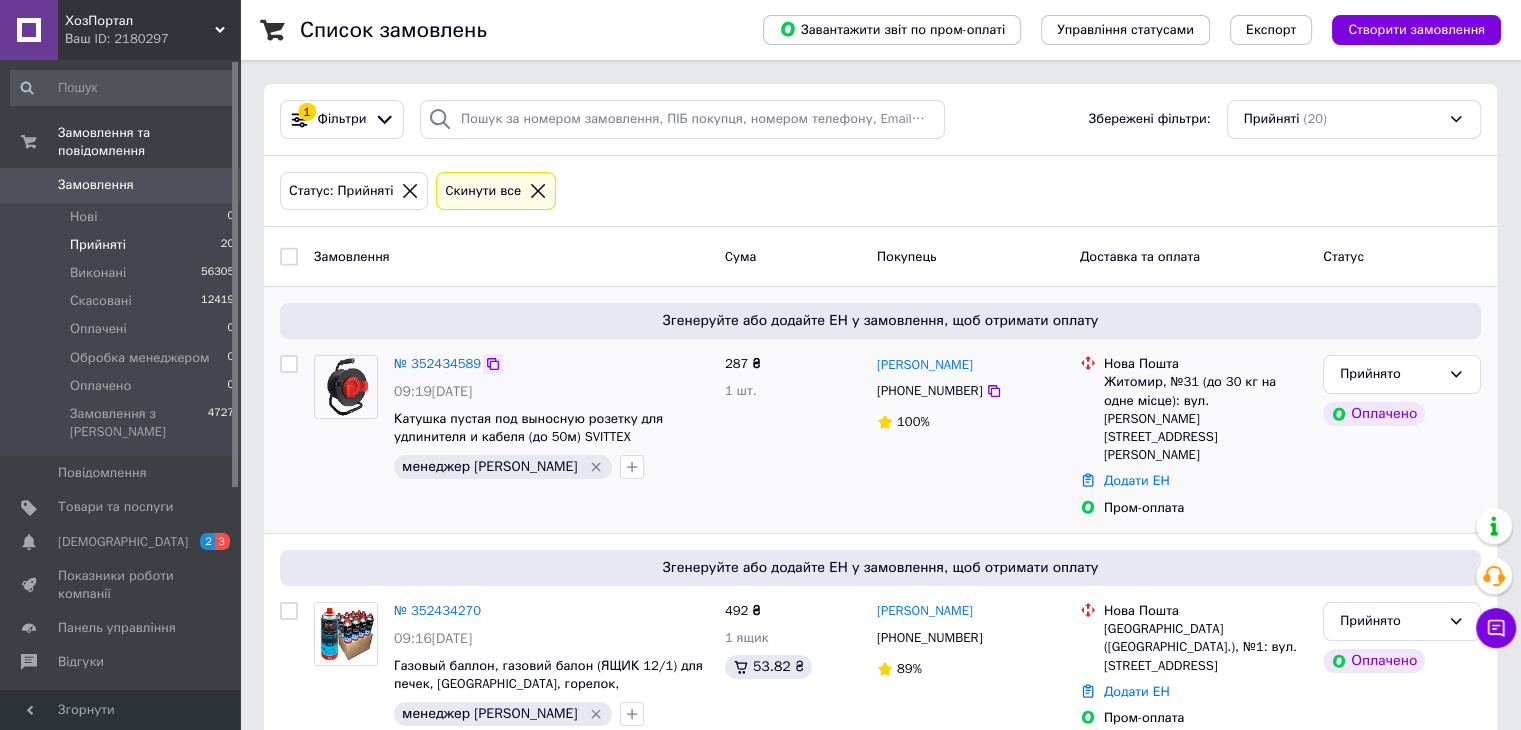 click 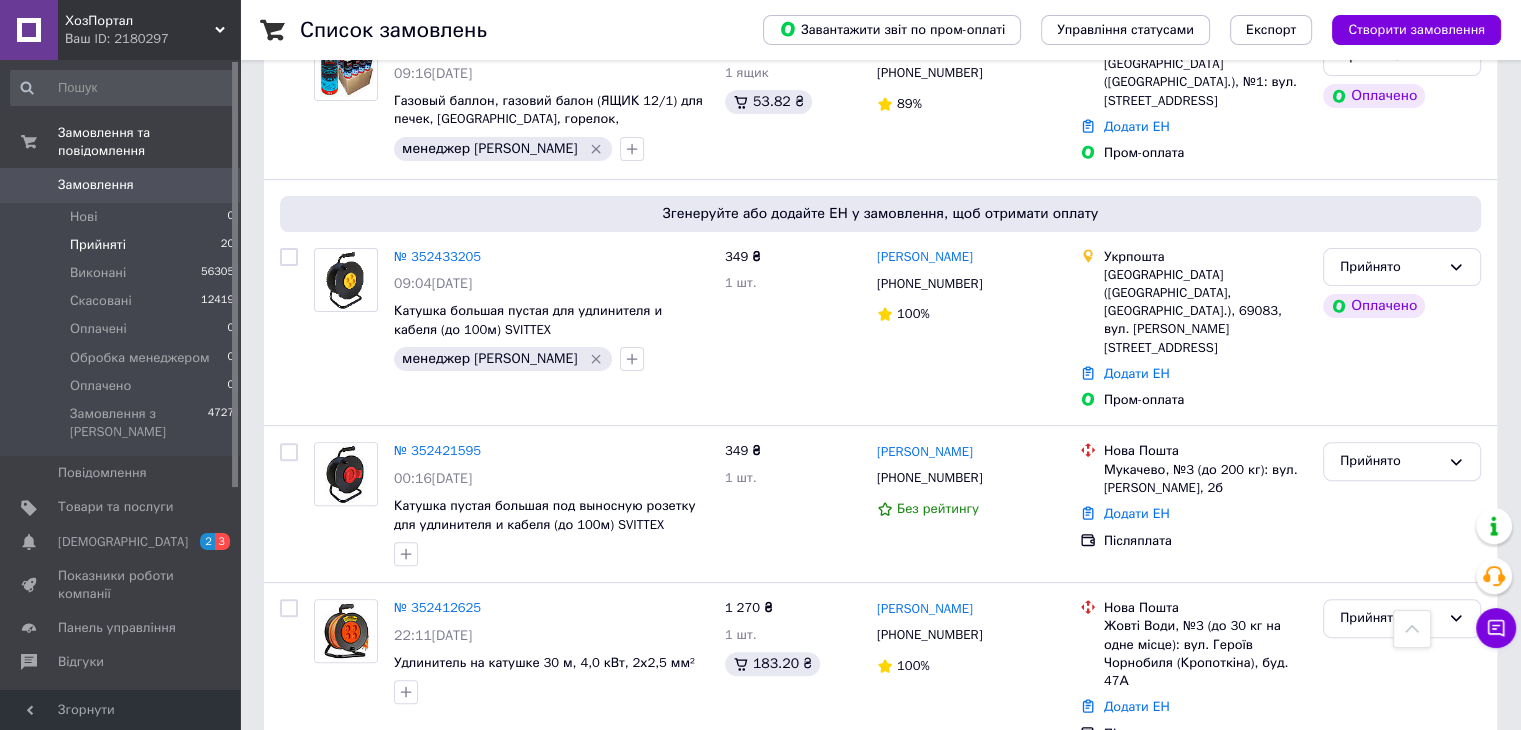 scroll, scrollTop: 700, scrollLeft: 0, axis: vertical 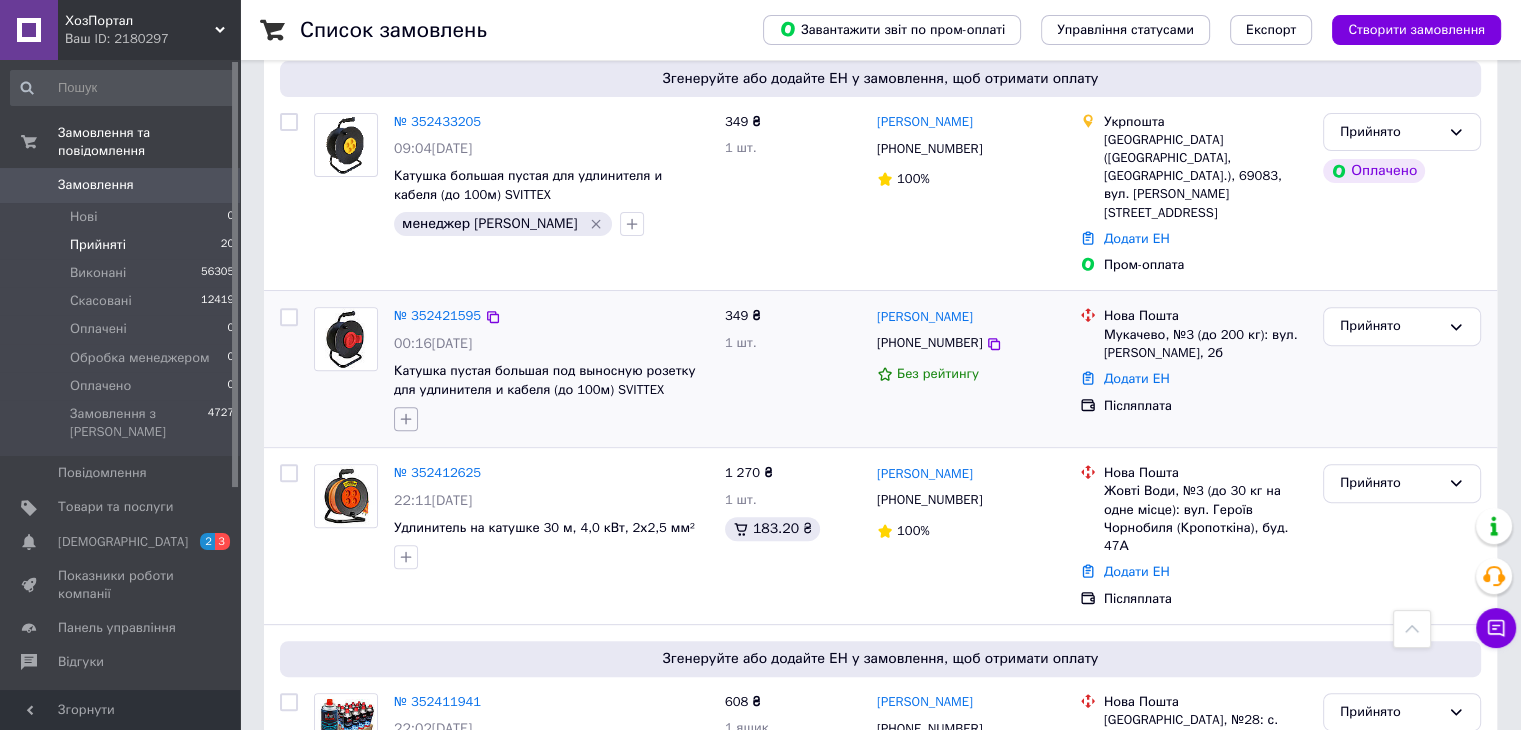 click at bounding box center (406, 419) 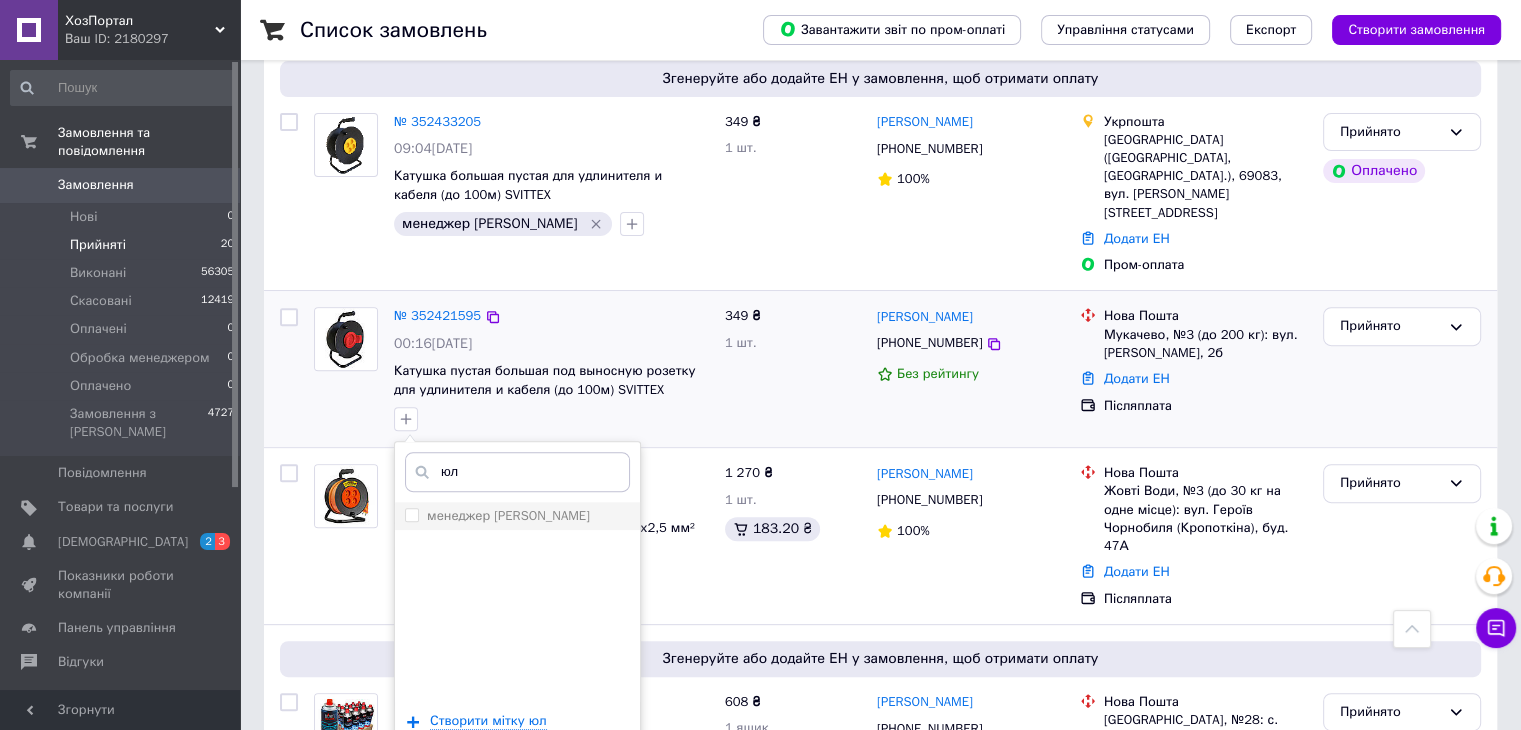 type on "юл" 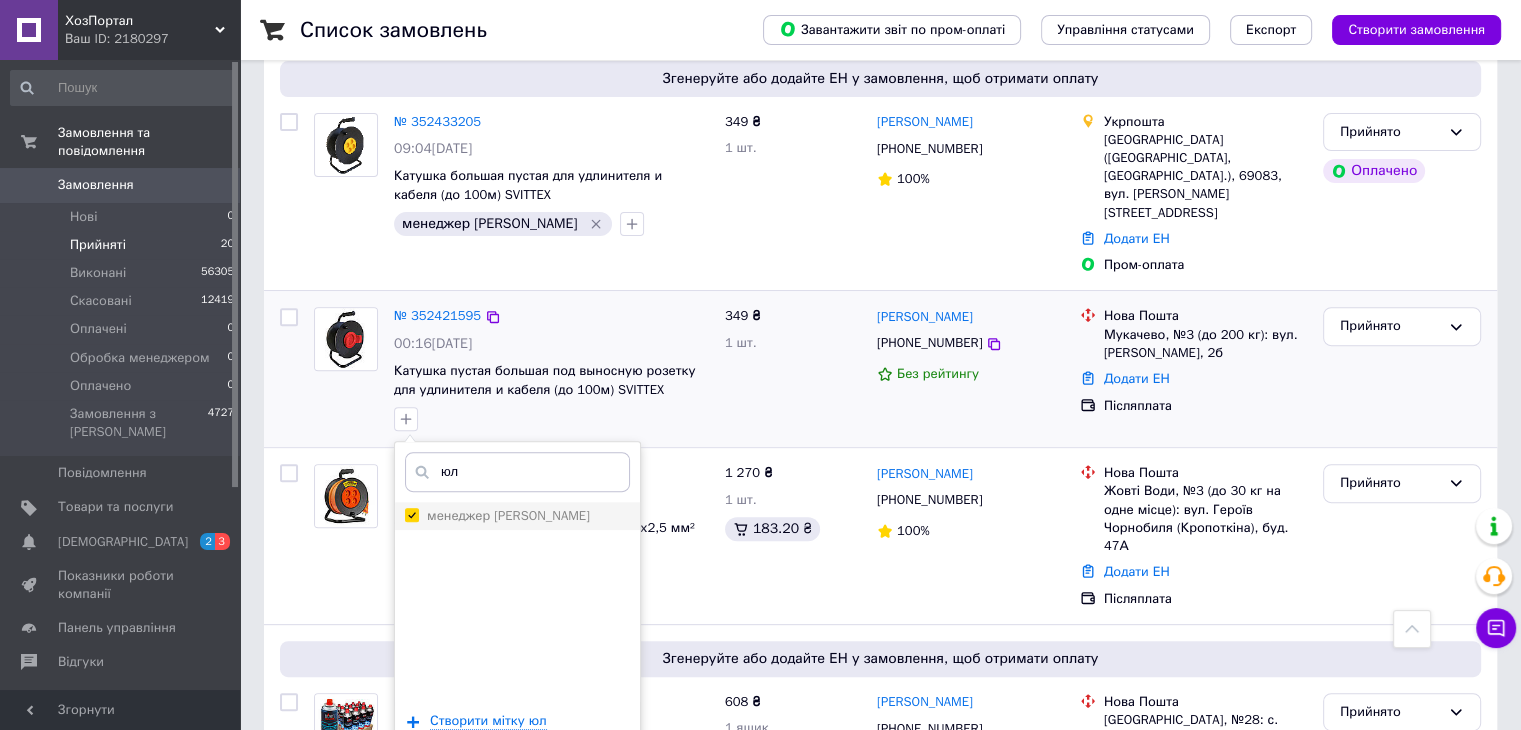 checkbox on "true" 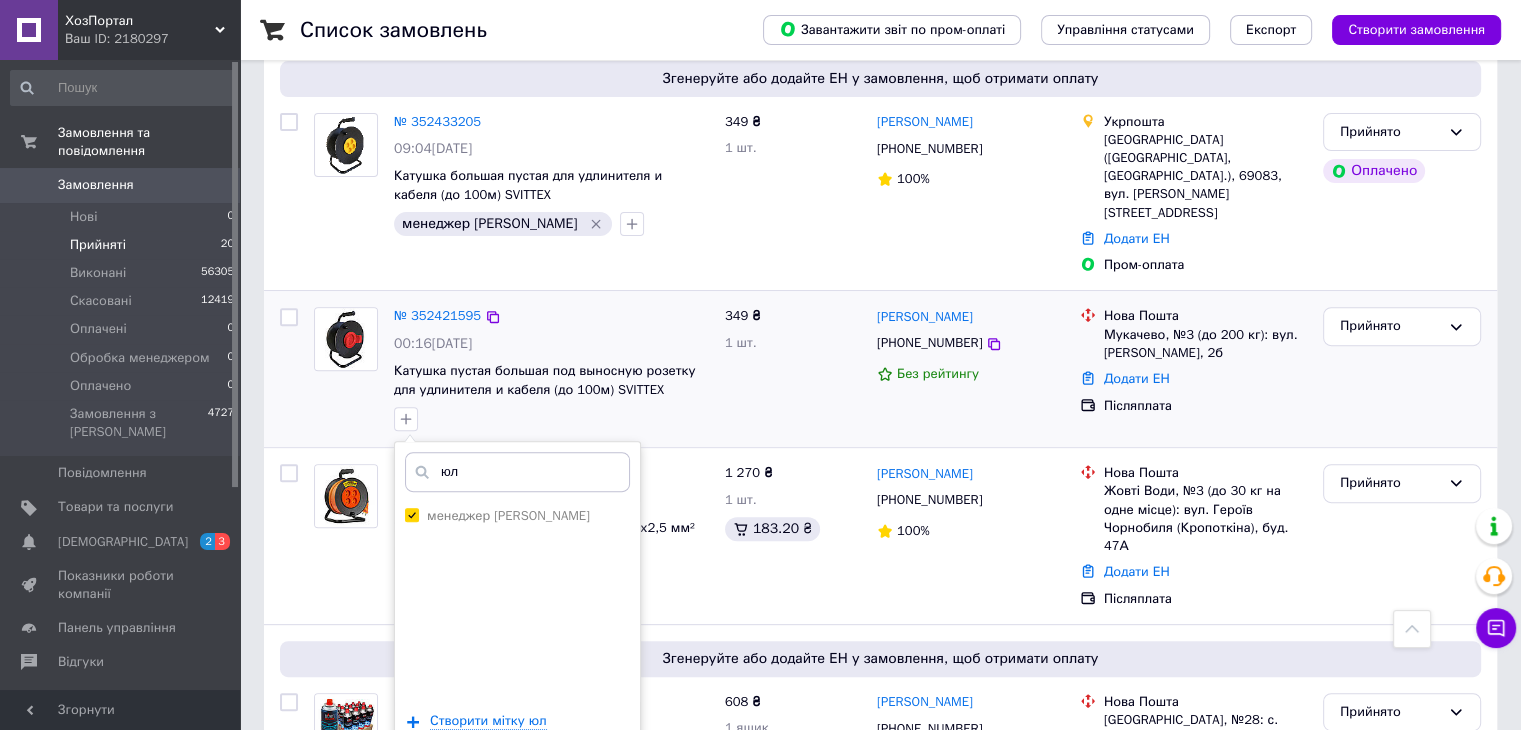 click on "Додати мітку" at bounding box center (517, 781) 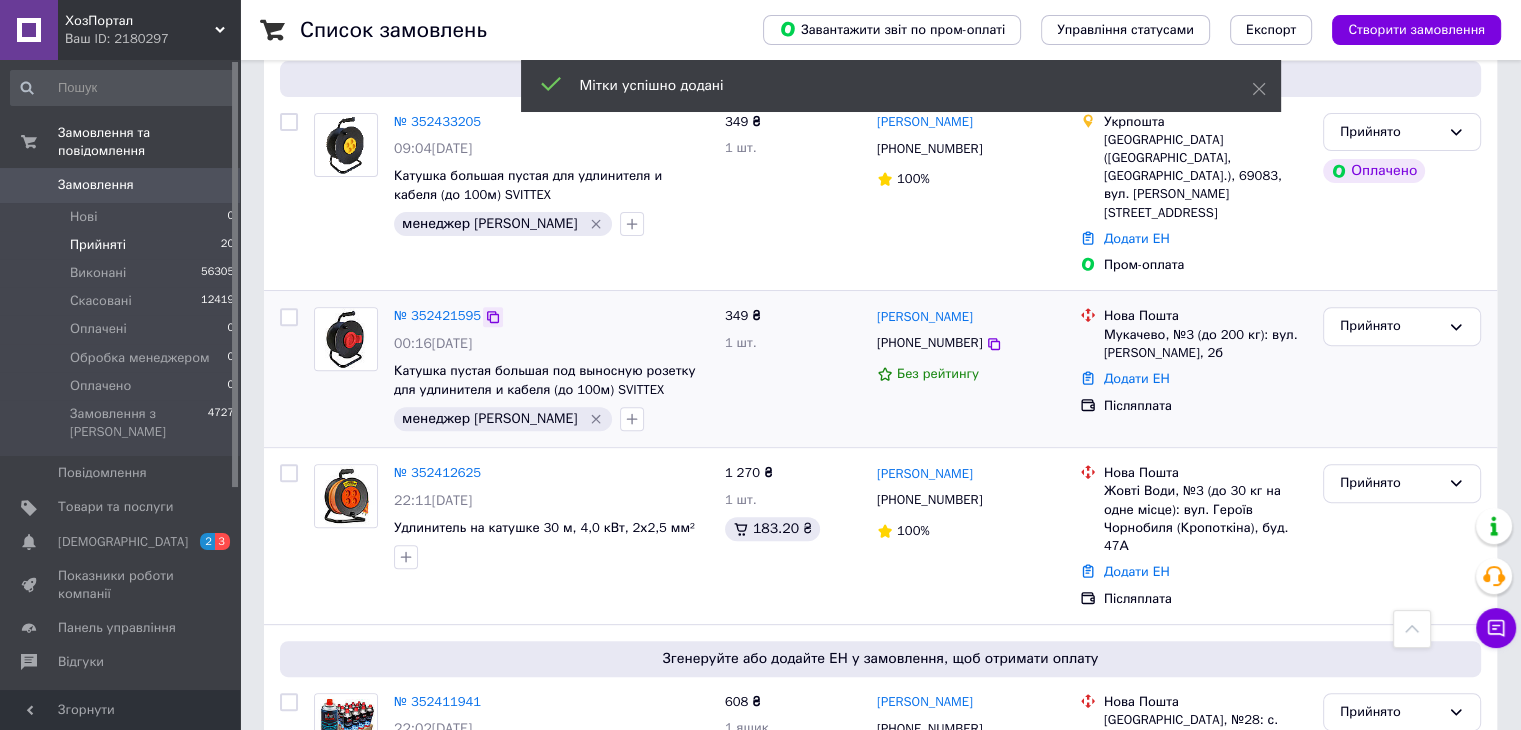 click 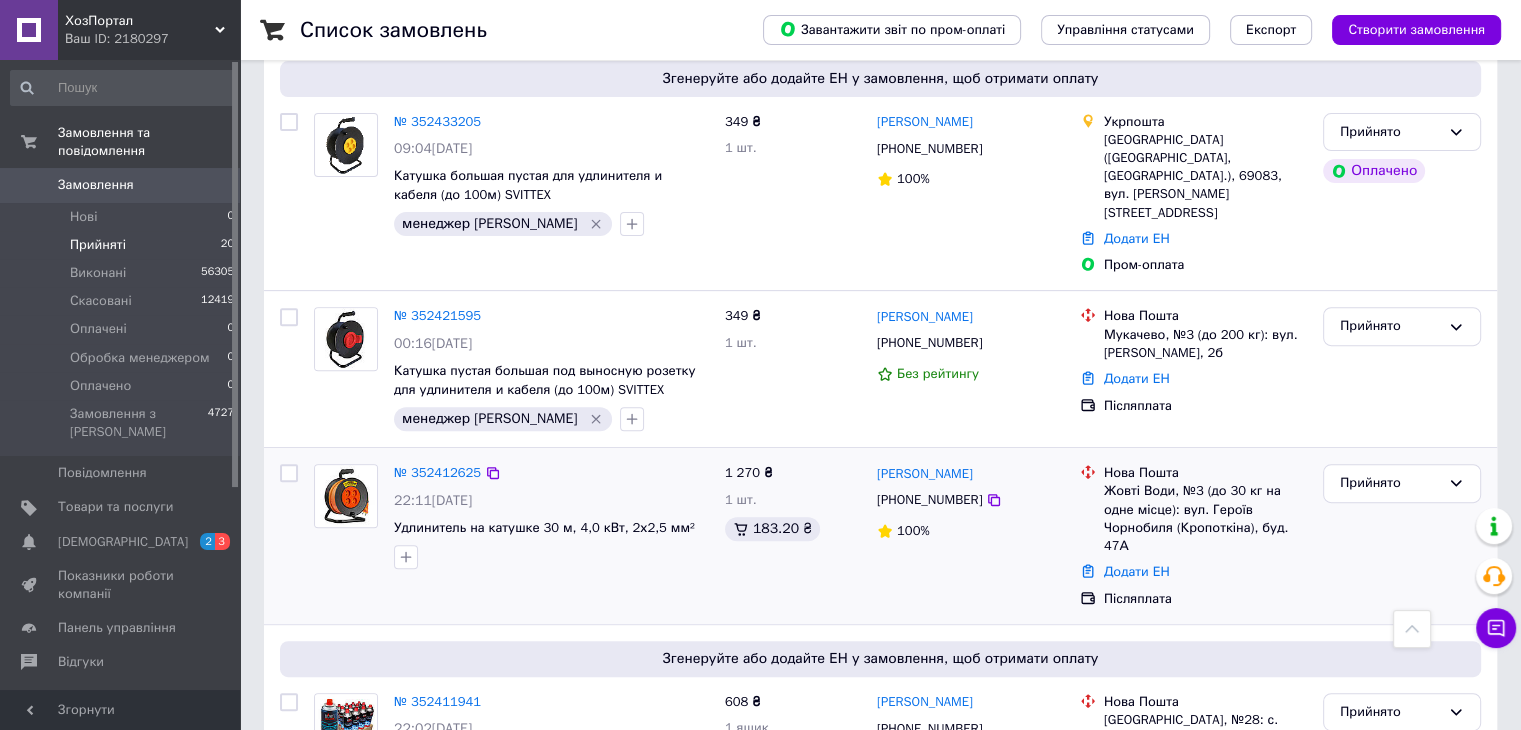 scroll, scrollTop: 800, scrollLeft: 0, axis: vertical 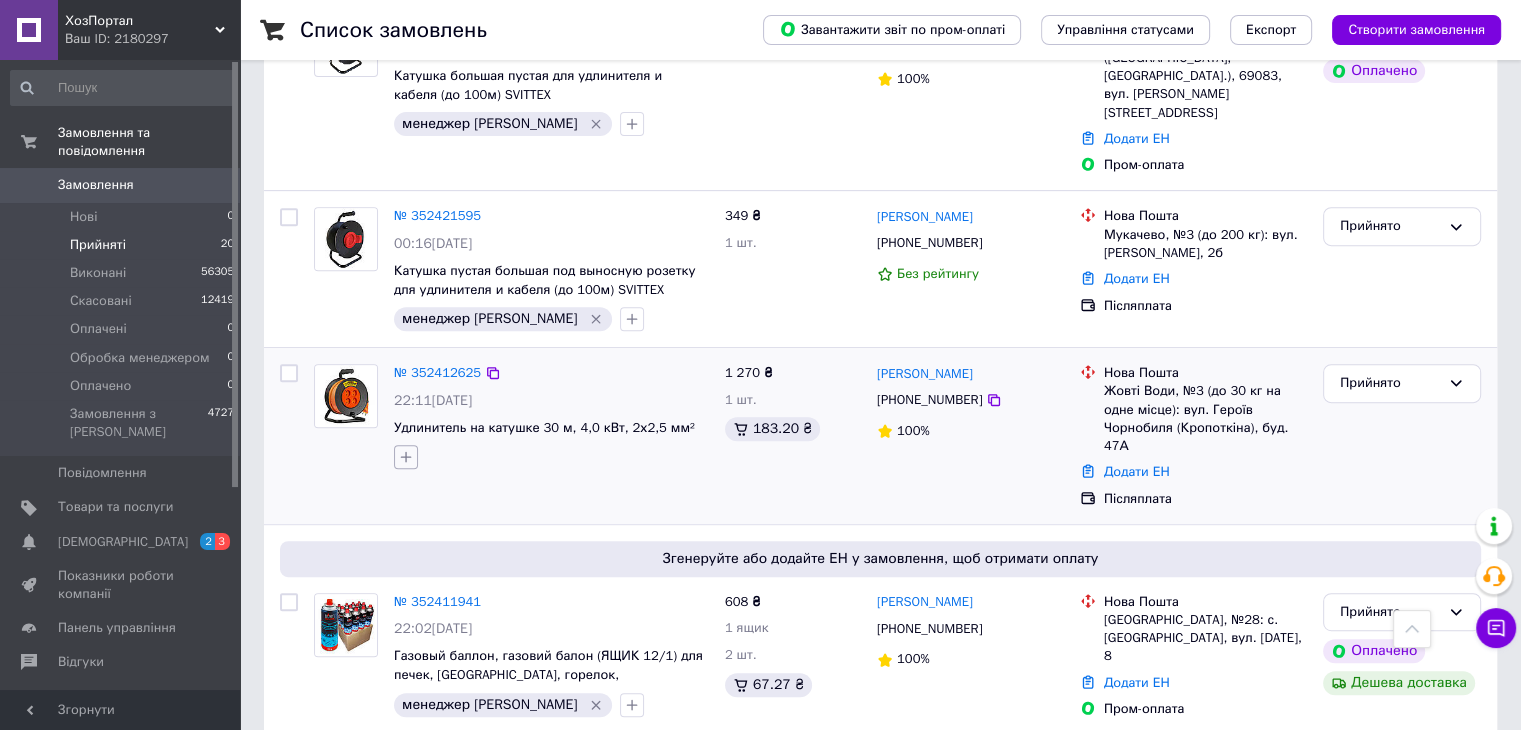 click 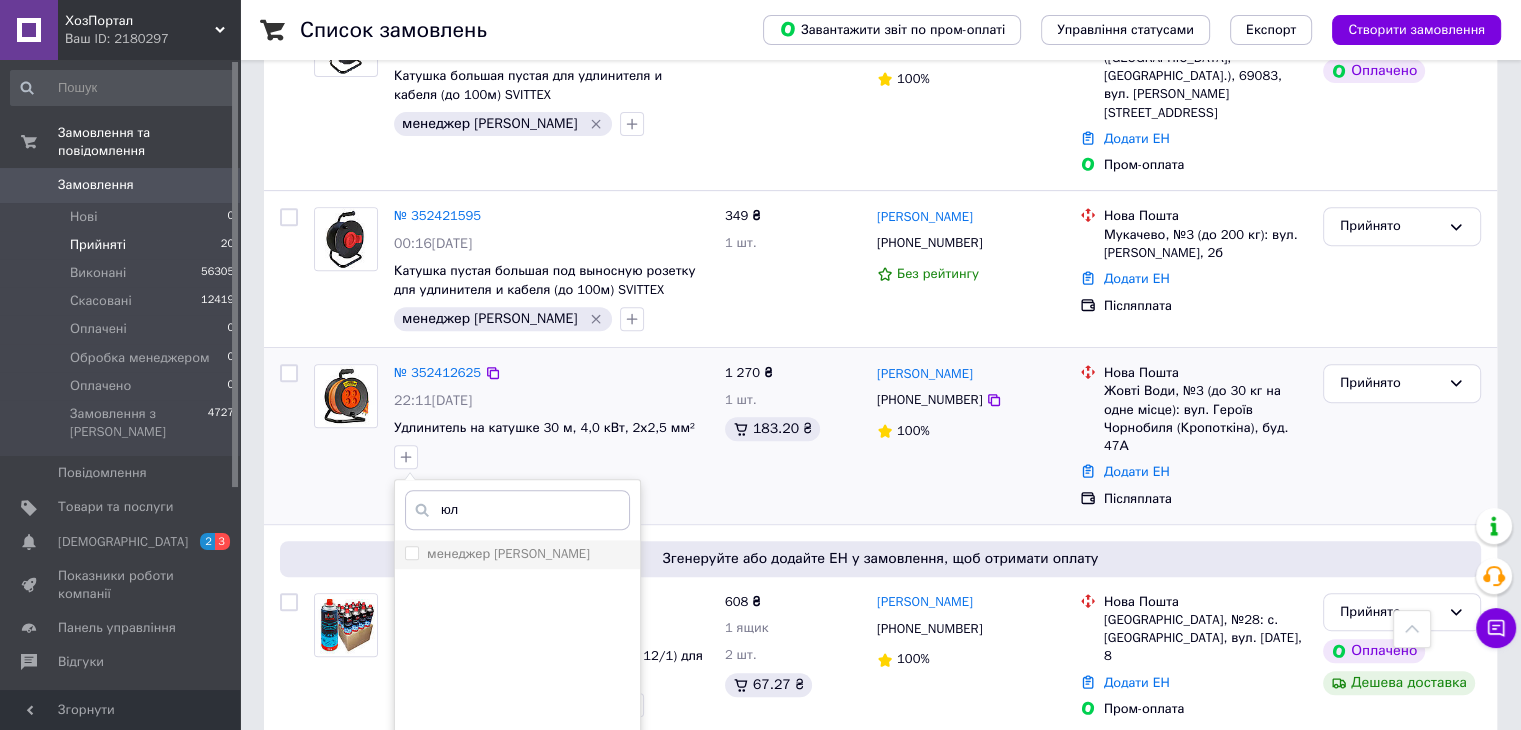 type on "юл" 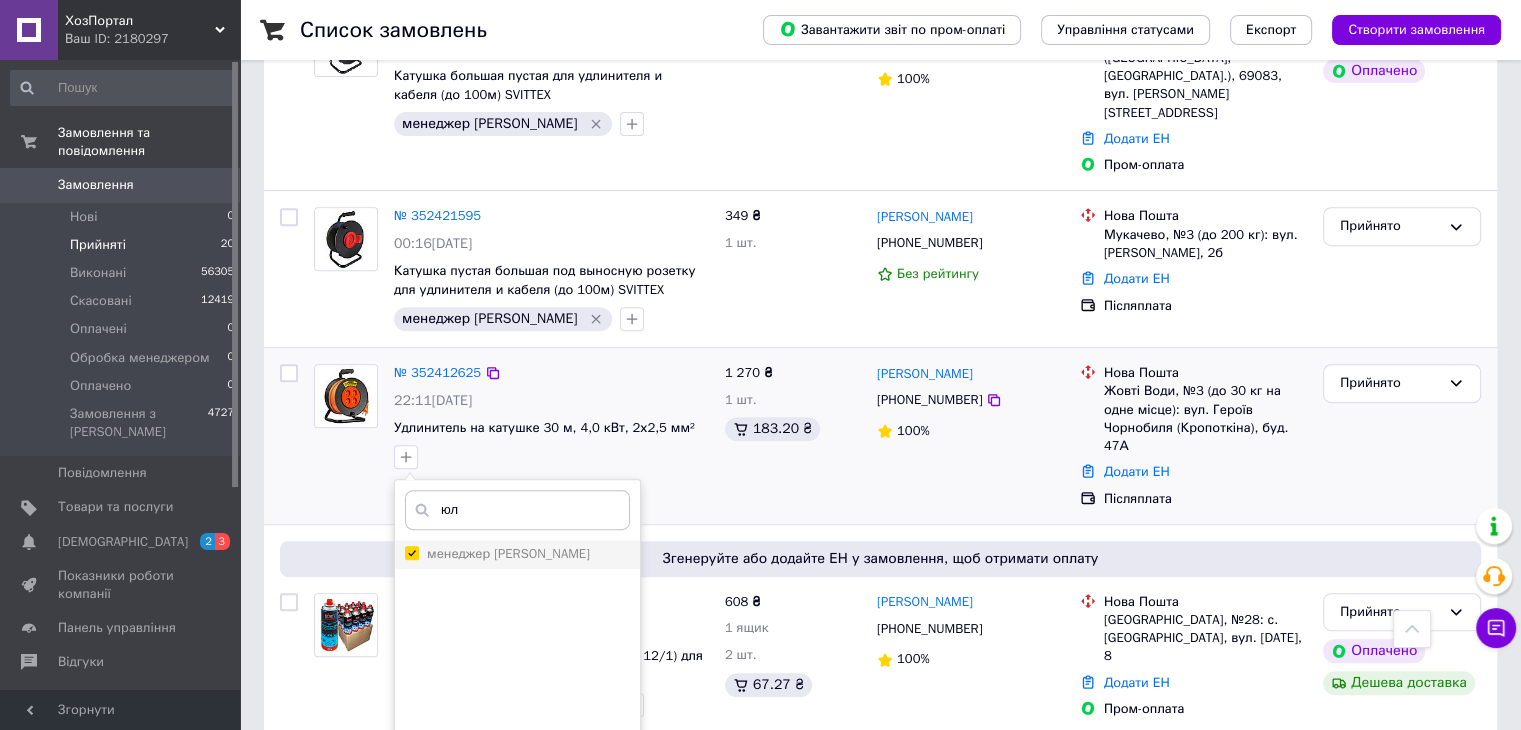 checkbox on "true" 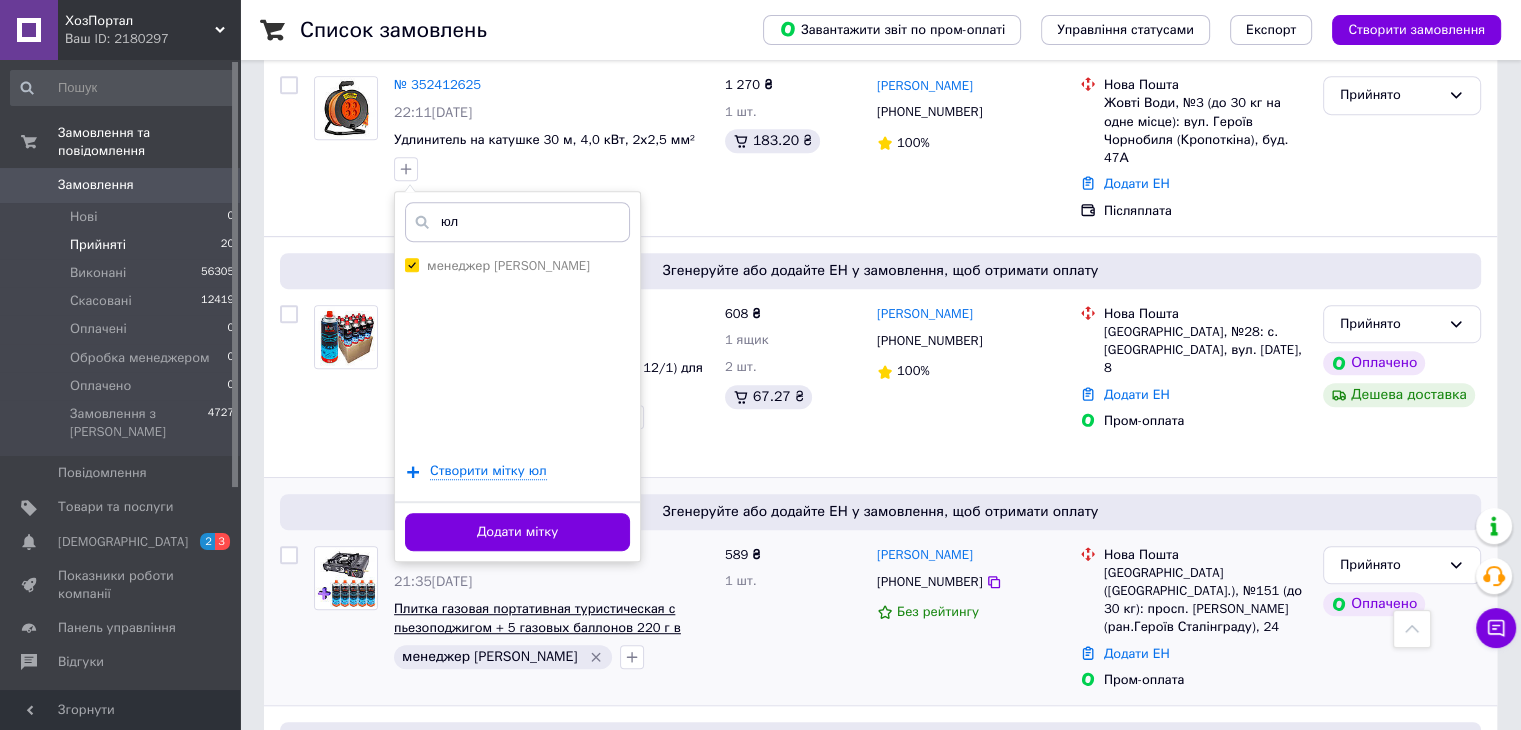 scroll, scrollTop: 1100, scrollLeft: 0, axis: vertical 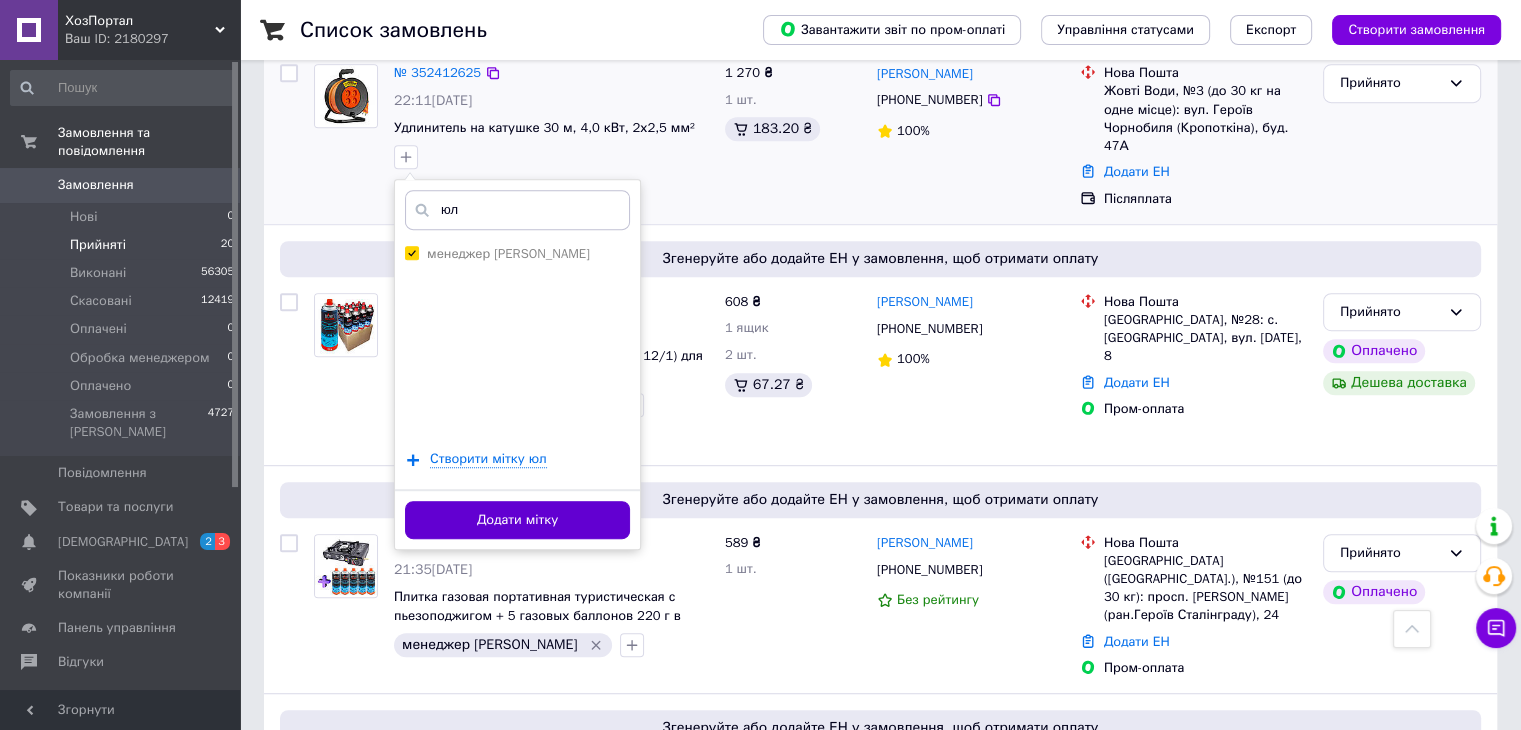click on "Додати мітку" at bounding box center [517, 520] 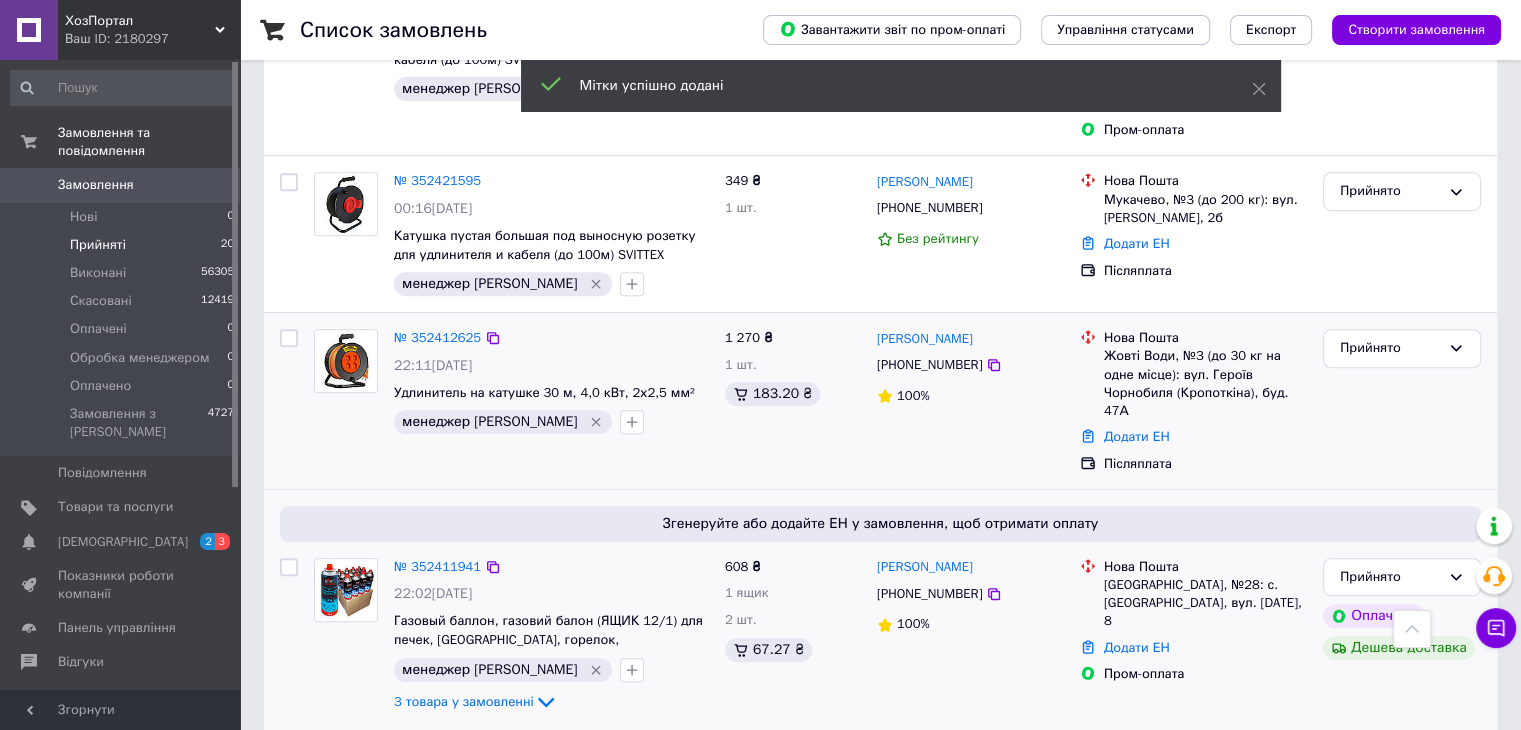 scroll, scrollTop: 800, scrollLeft: 0, axis: vertical 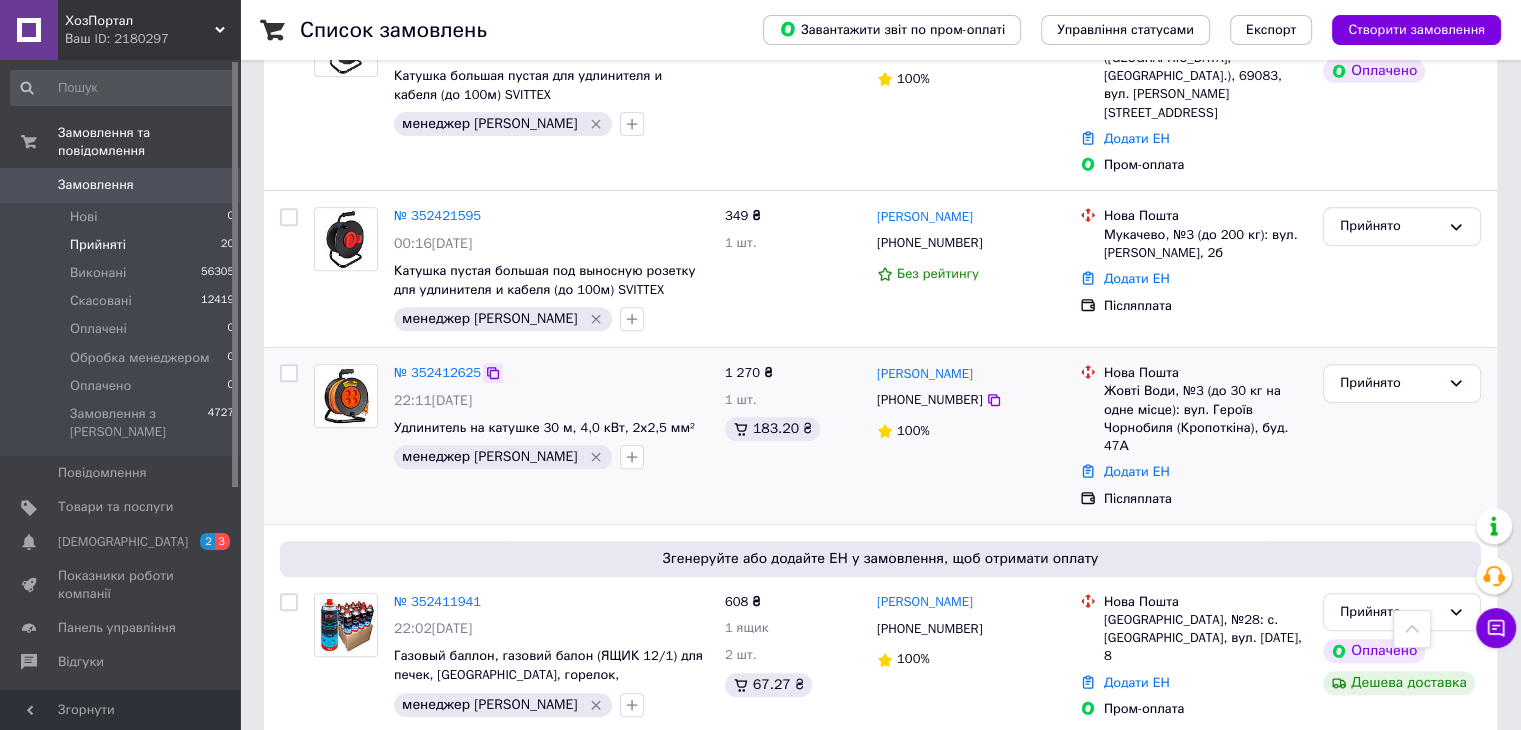 click 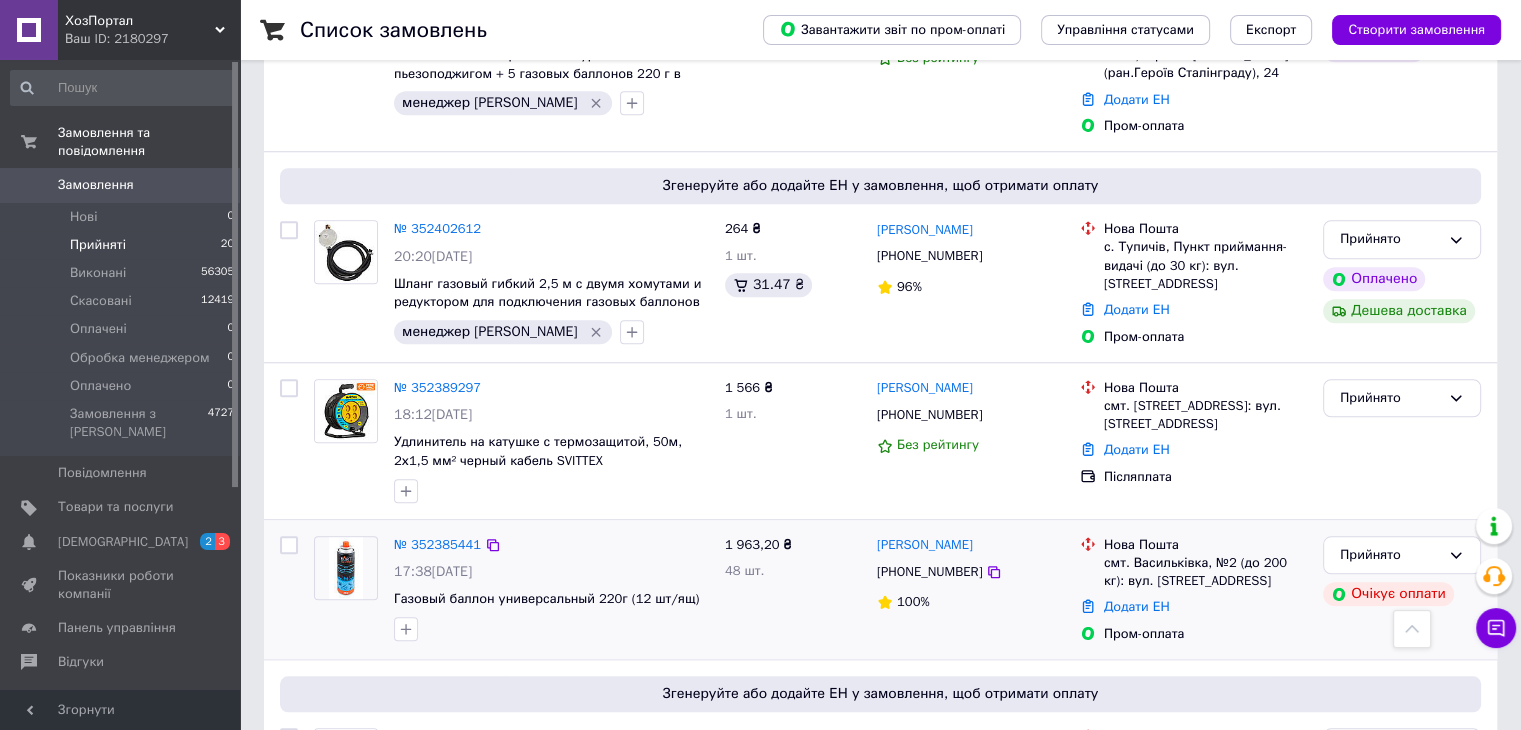 scroll, scrollTop: 1800, scrollLeft: 0, axis: vertical 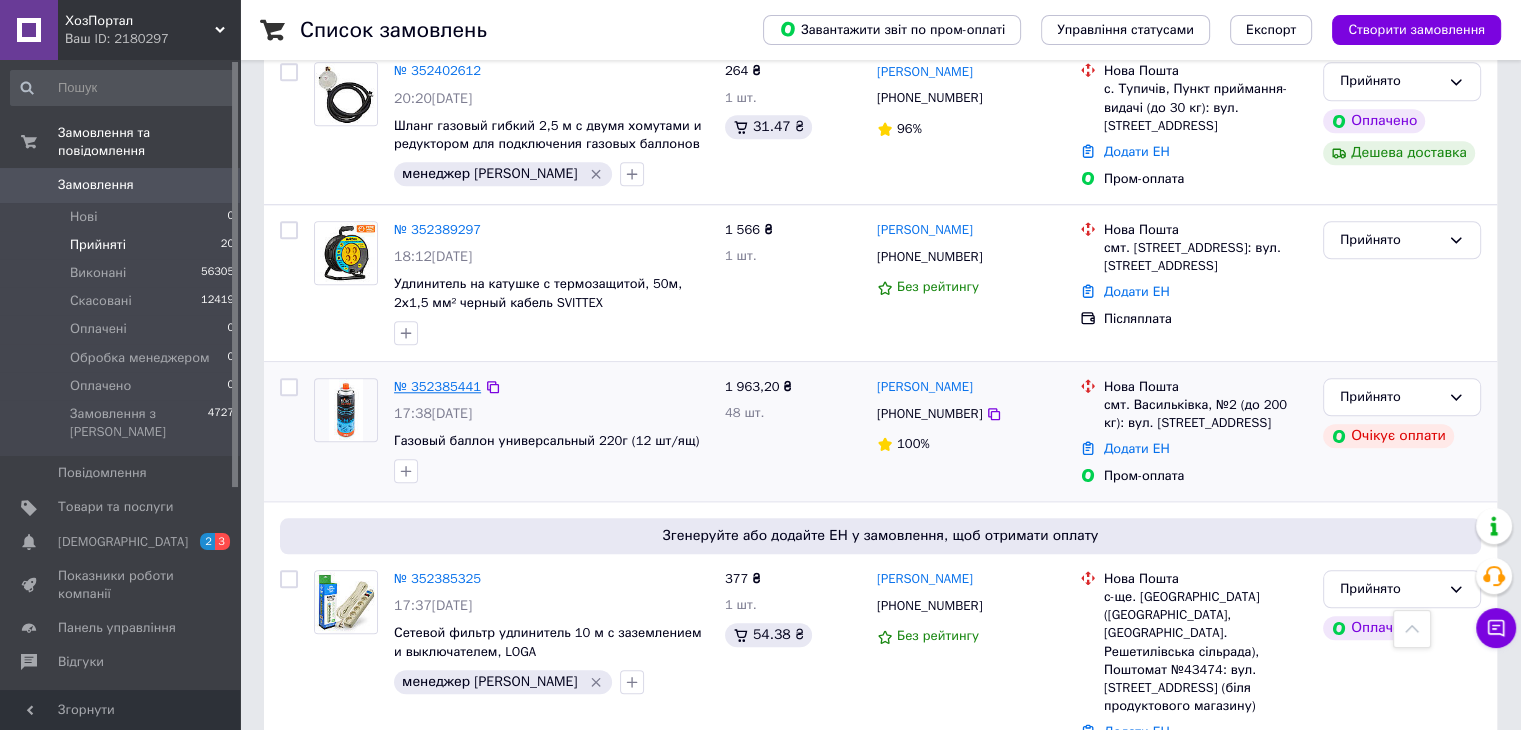 click on "№ 352385441" at bounding box center (437, 386) 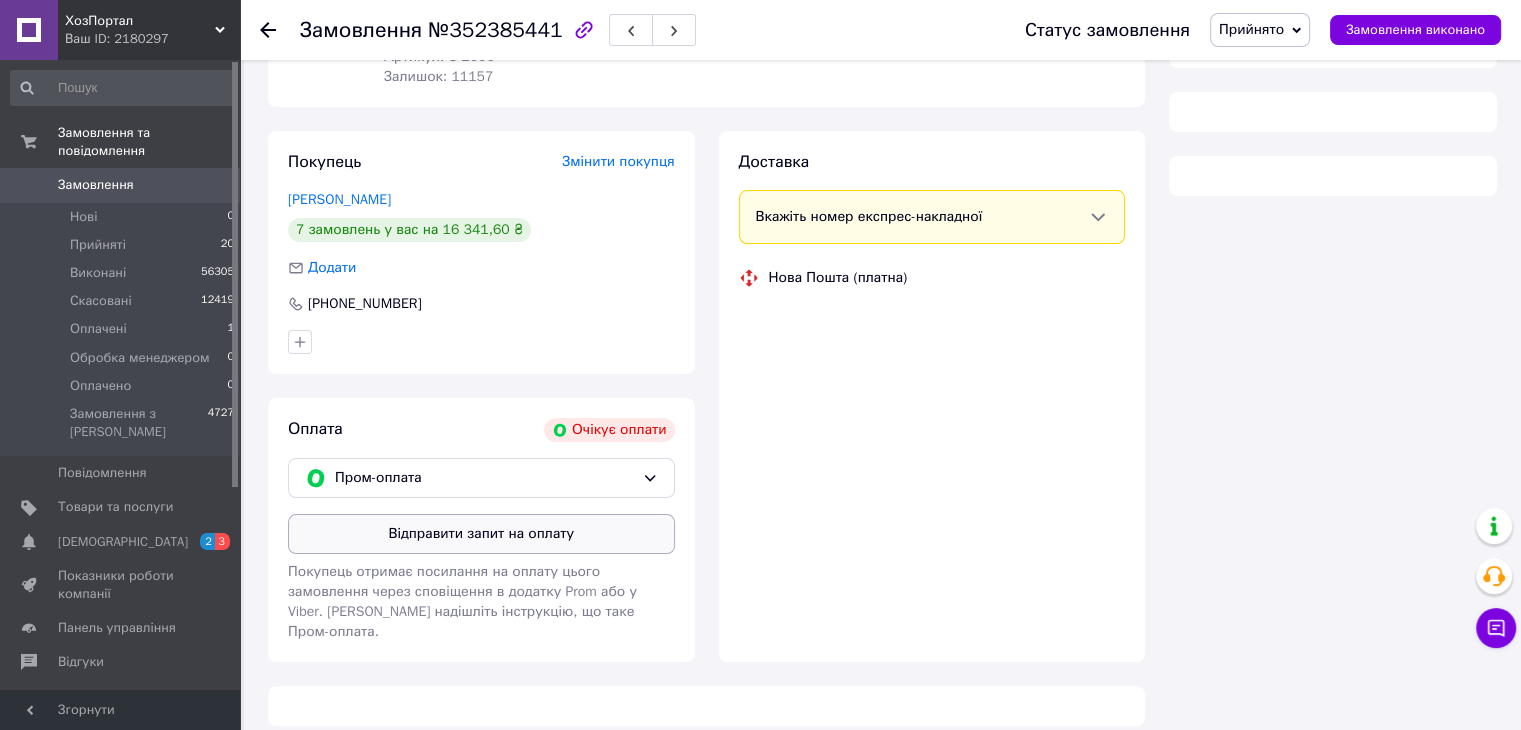scroll, scrollTop: 269, scrollLeft: 0, axis: vertical 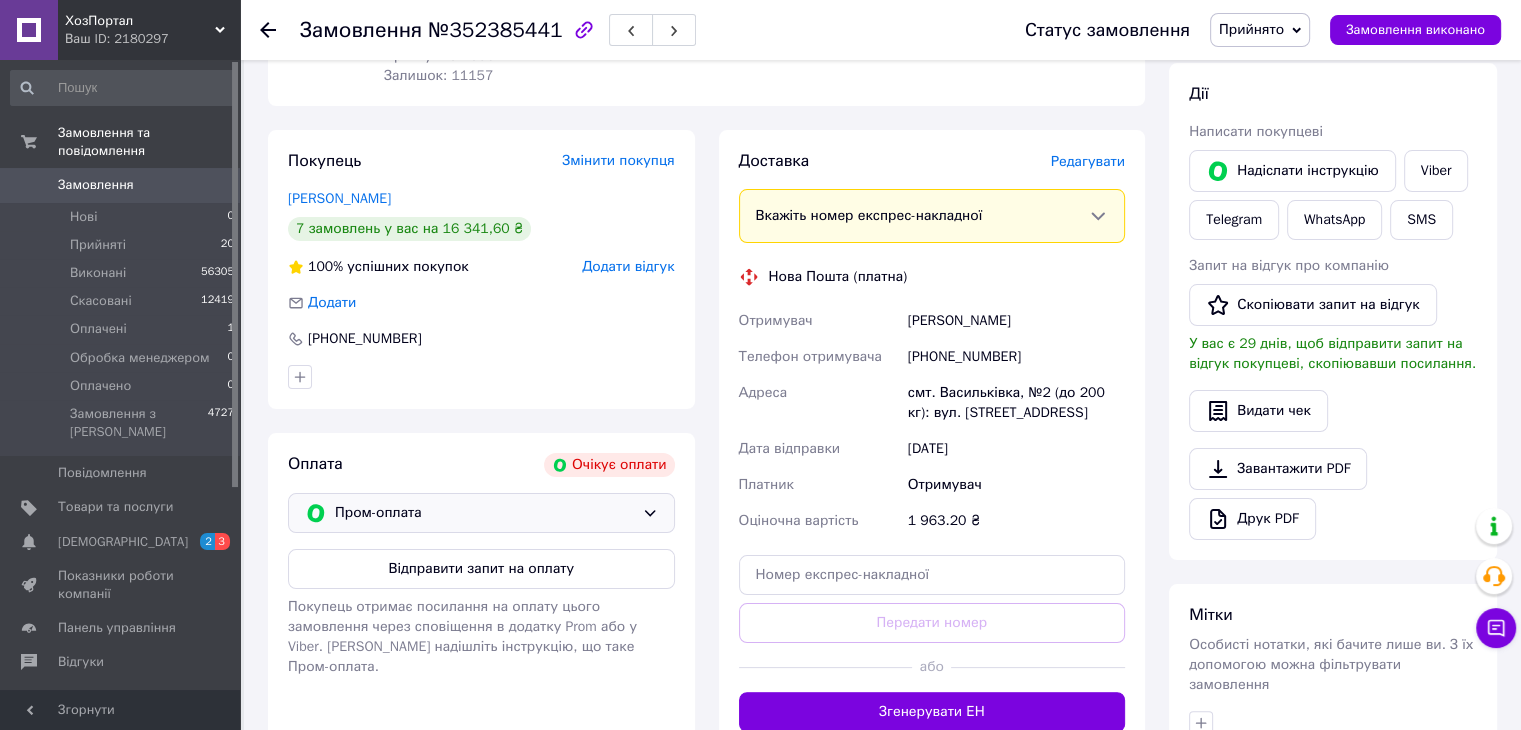 click on "Пром-оплата" at bounding box center [481, 513] 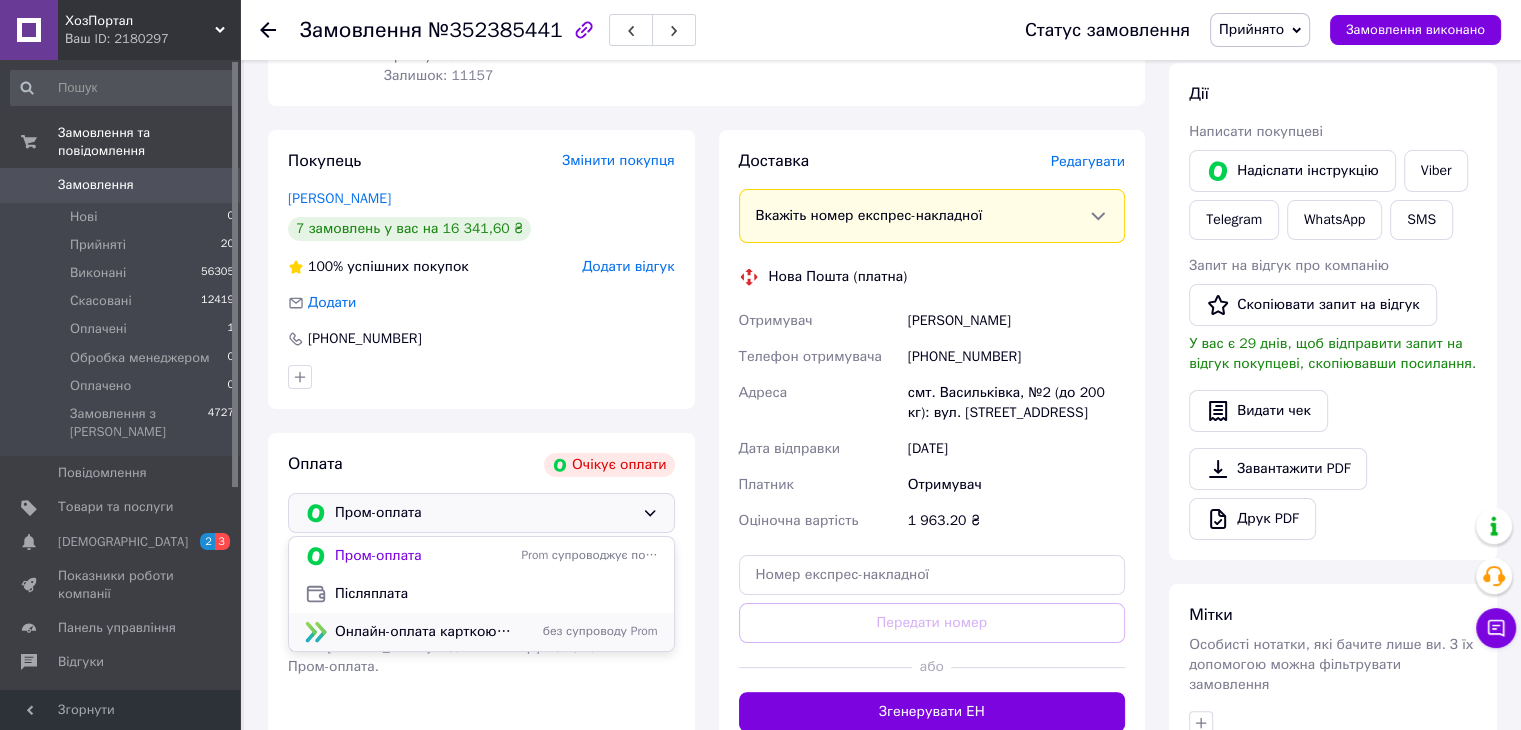 click on "Онлайн-оплата карткою Visa, Mastercard - LiqPay" at bounding box center [424, 632] 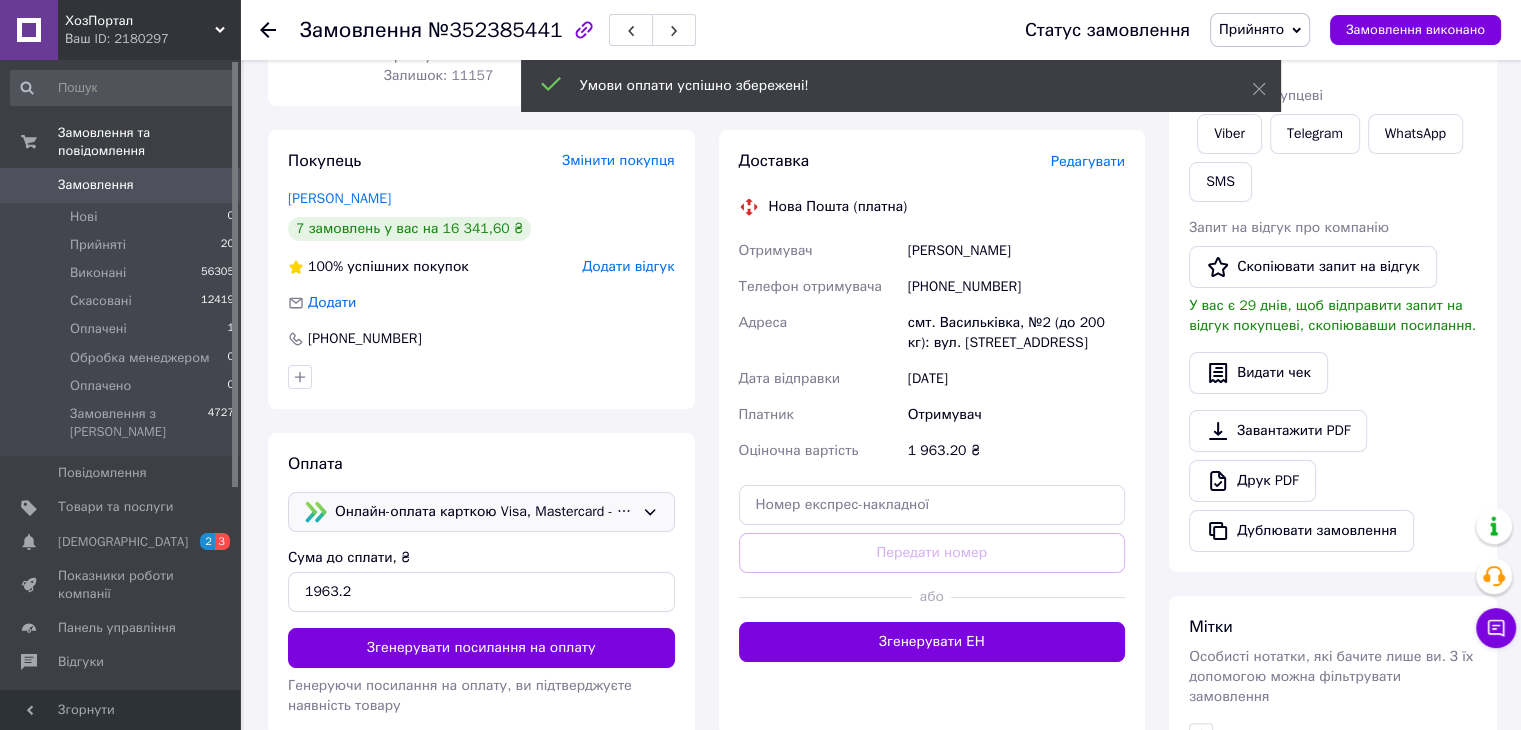 click 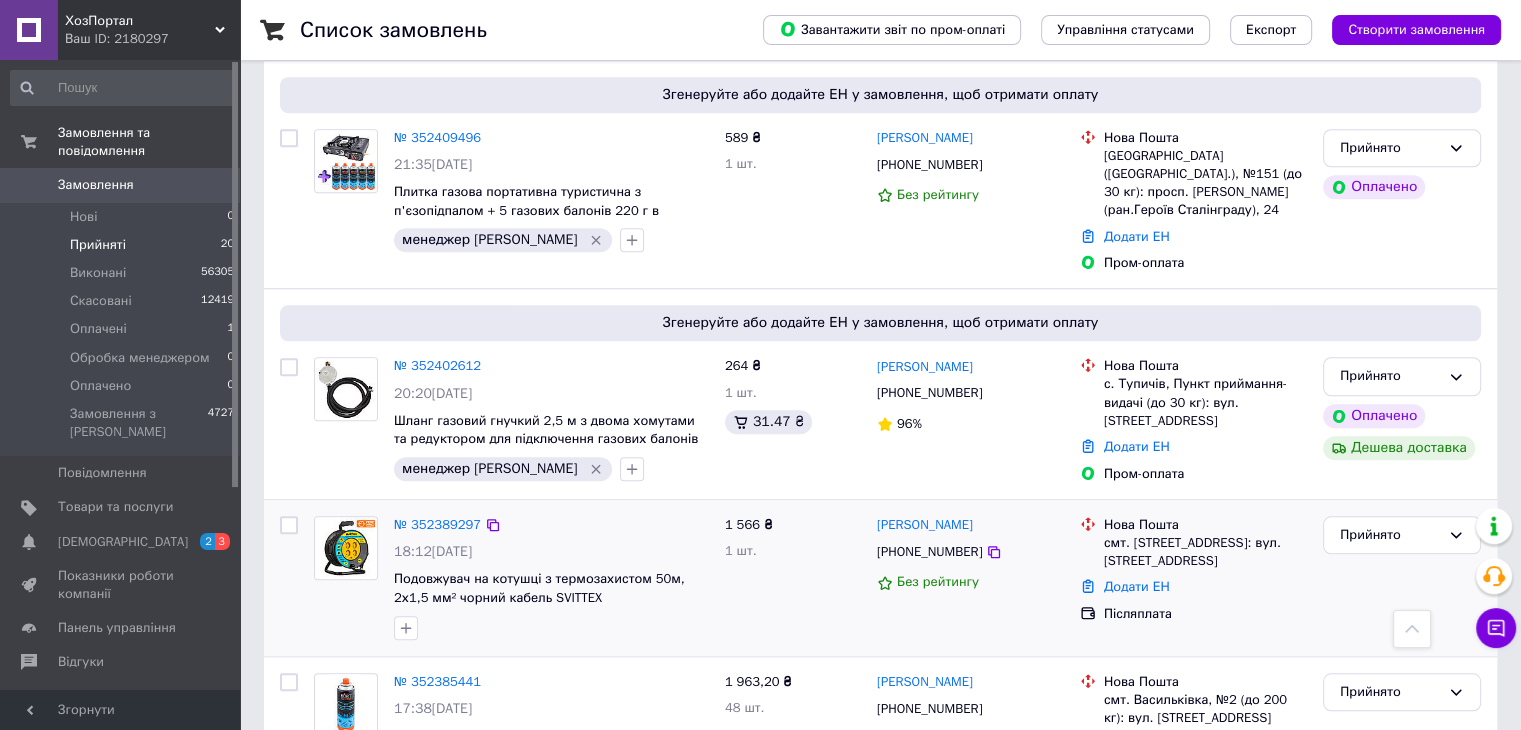 scroll, scrollTop: 1800, scrollLeft: 0, axis: vertical 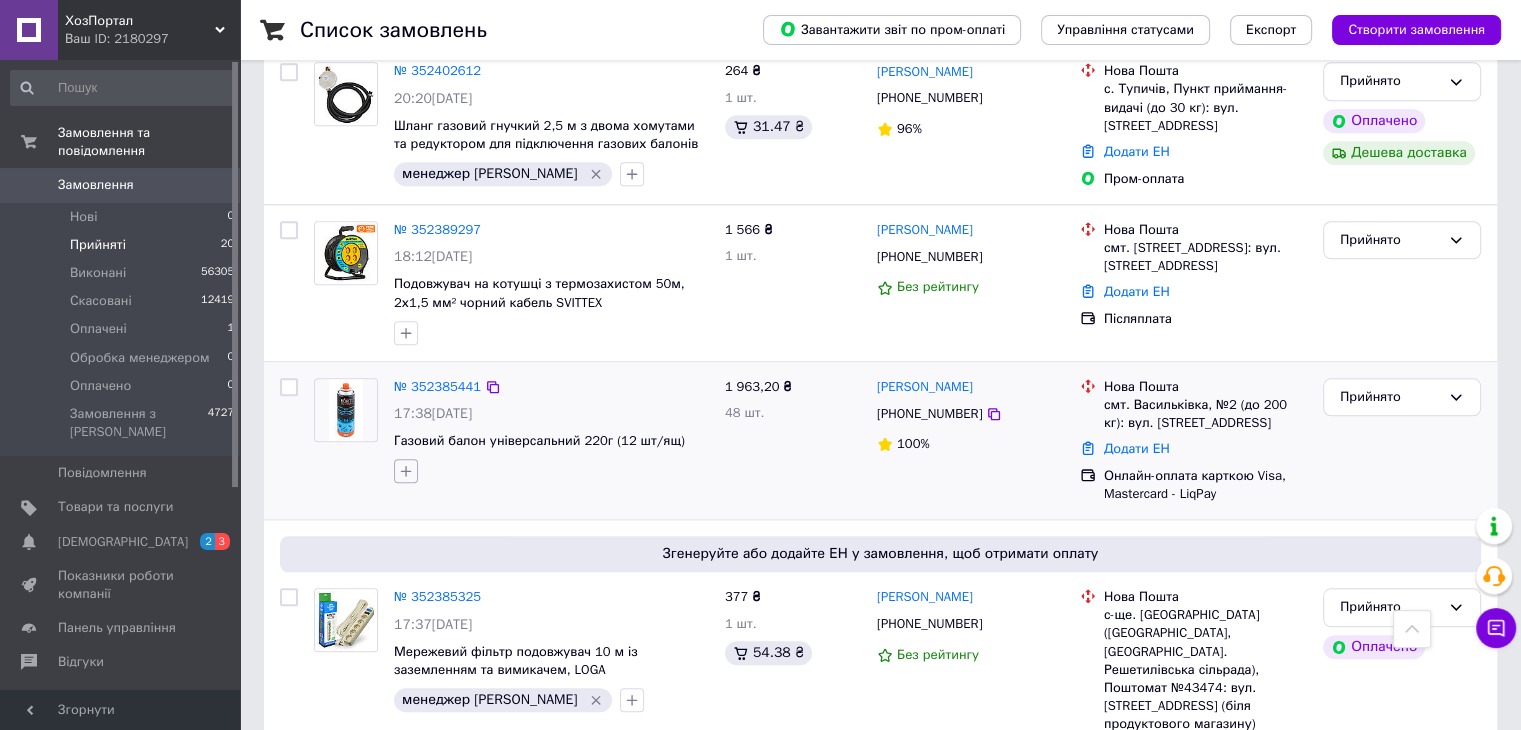 click 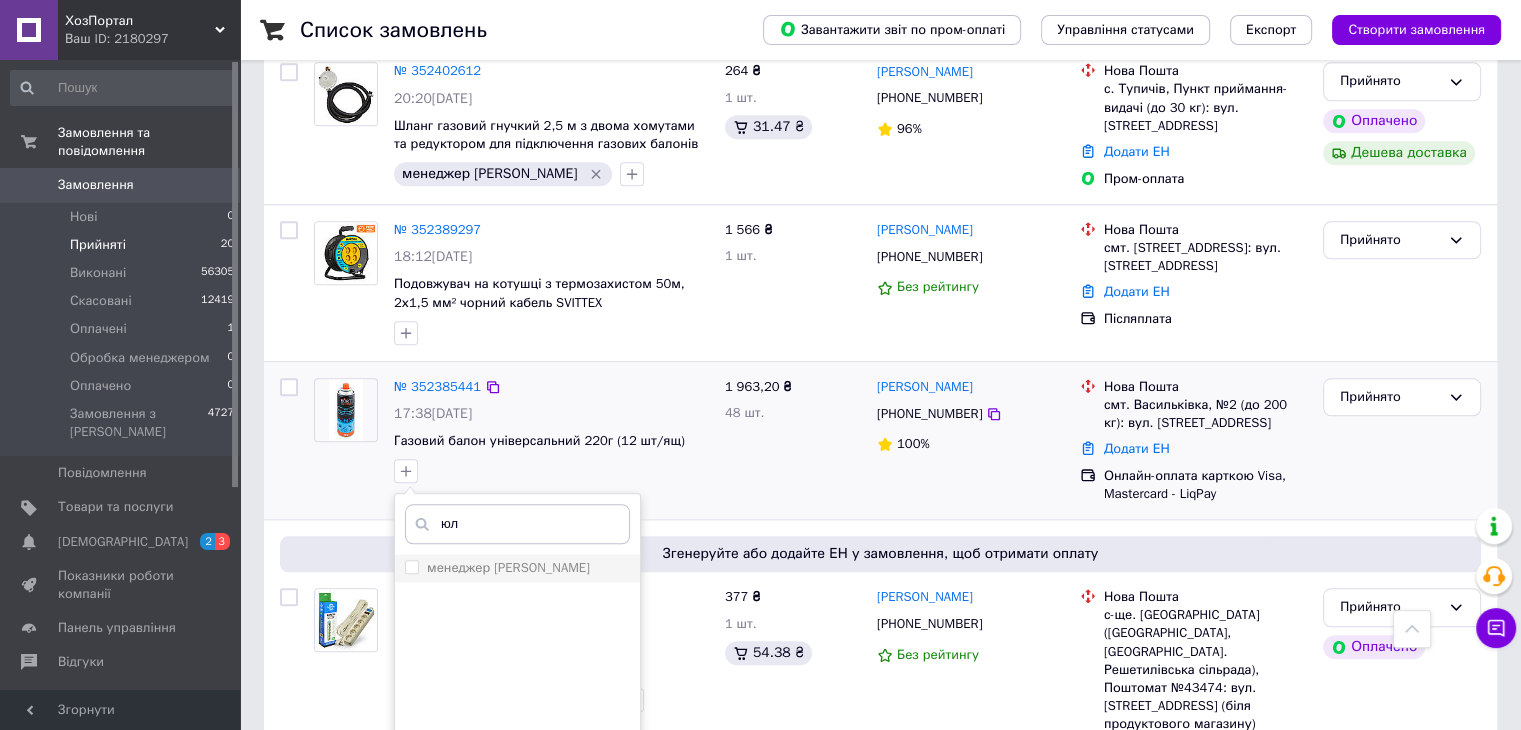type on "юл" 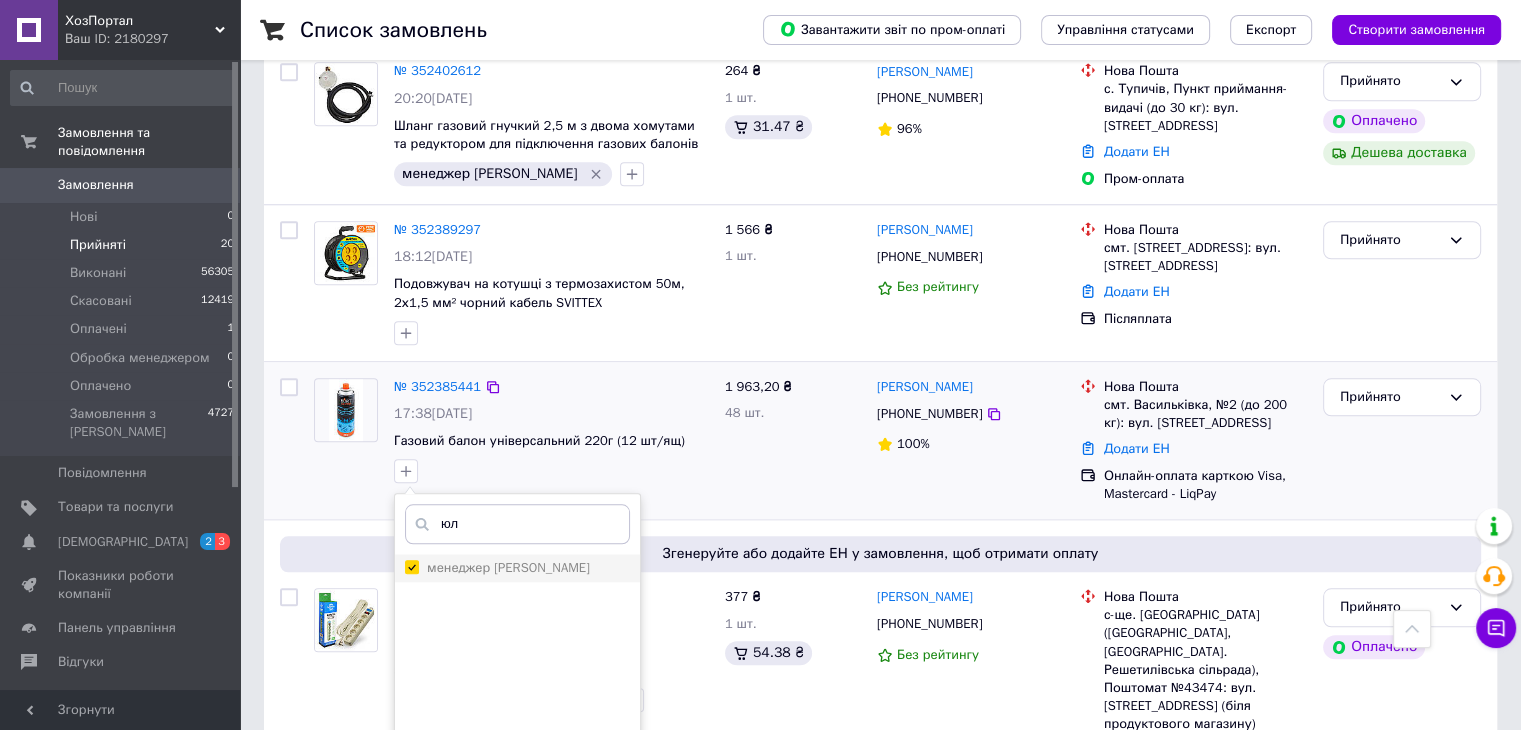 checkbox on "true" 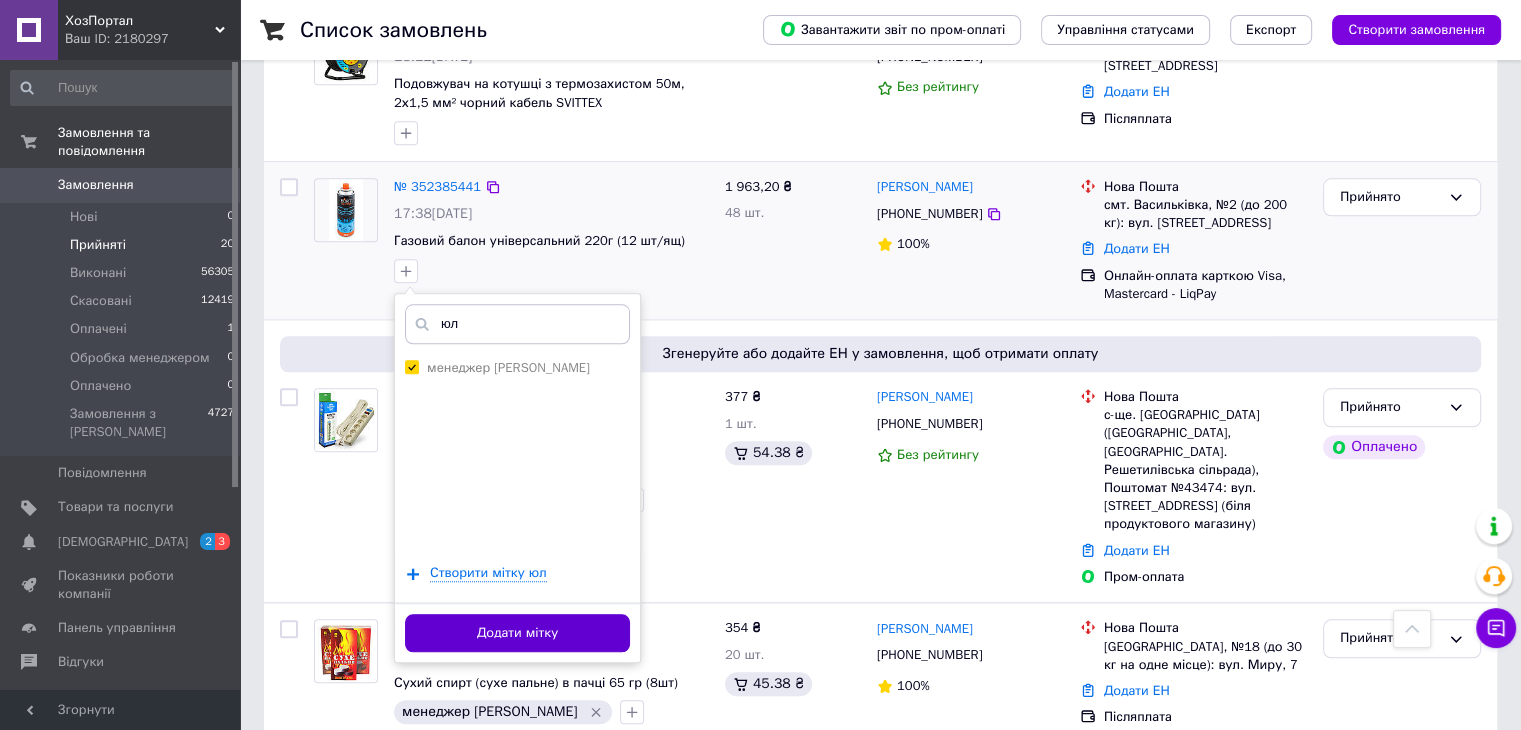 click on "Додати мітку" at bounding box center (517, 633) 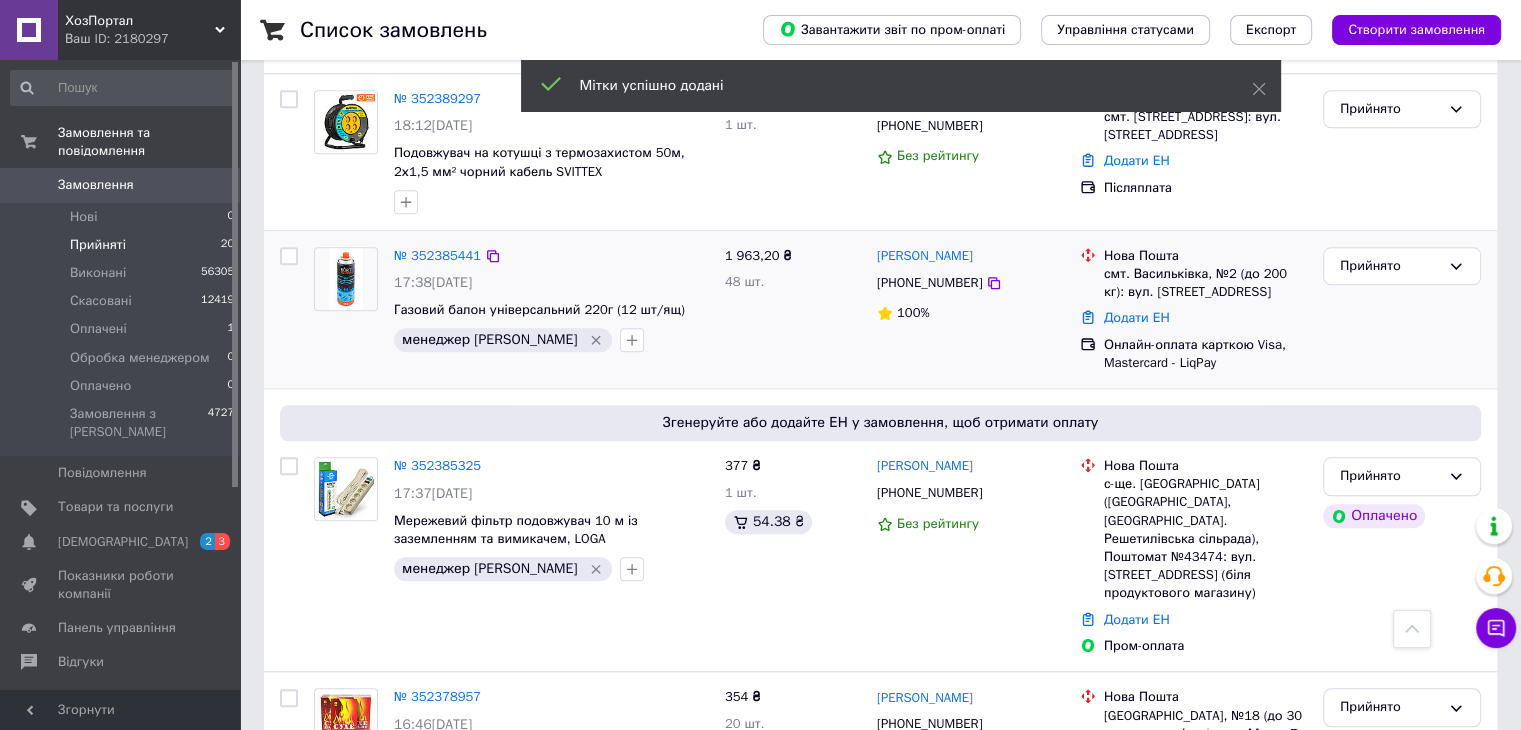 scroll, scrollTop: 1900, scrollLeft: 0, axis: vertical 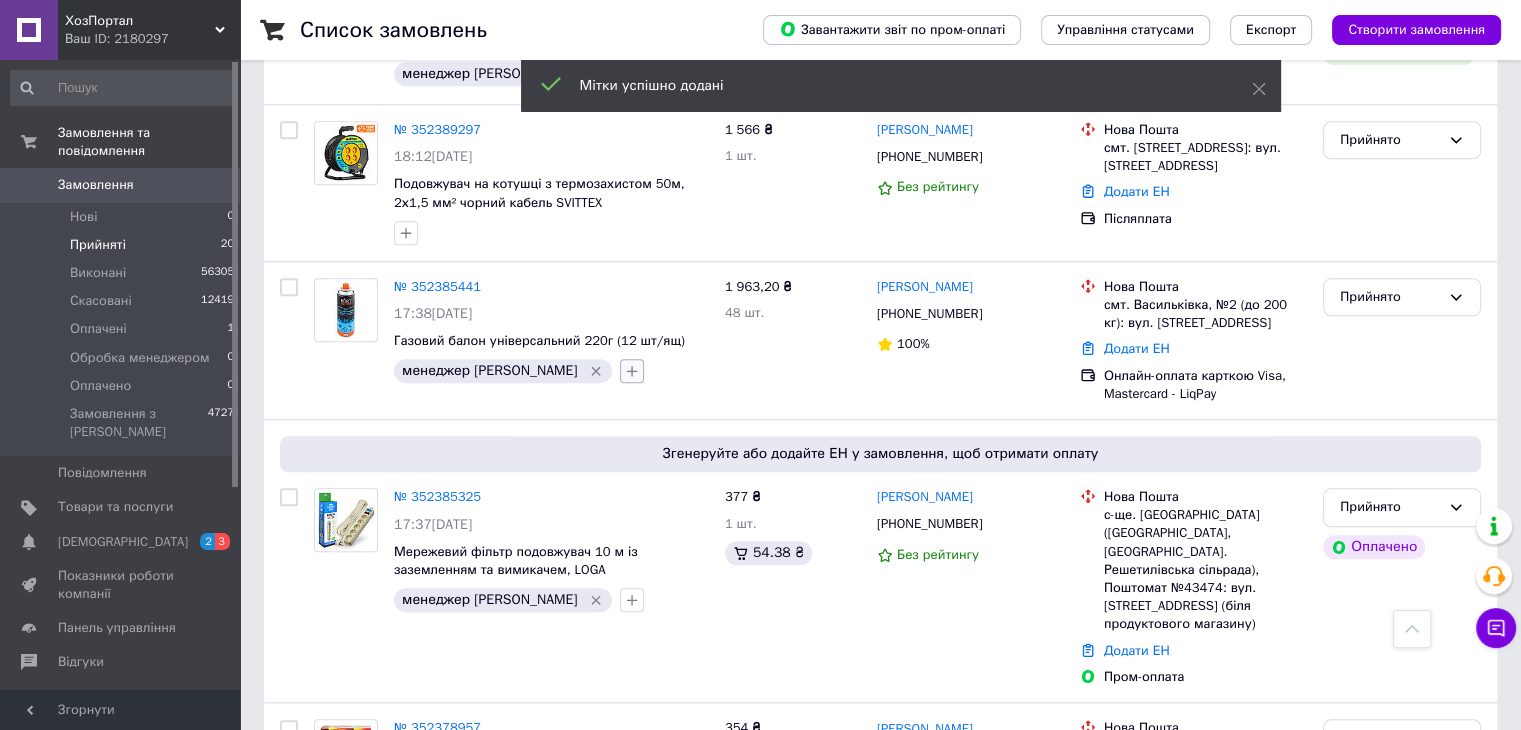 click at bounding box center [632, 371] 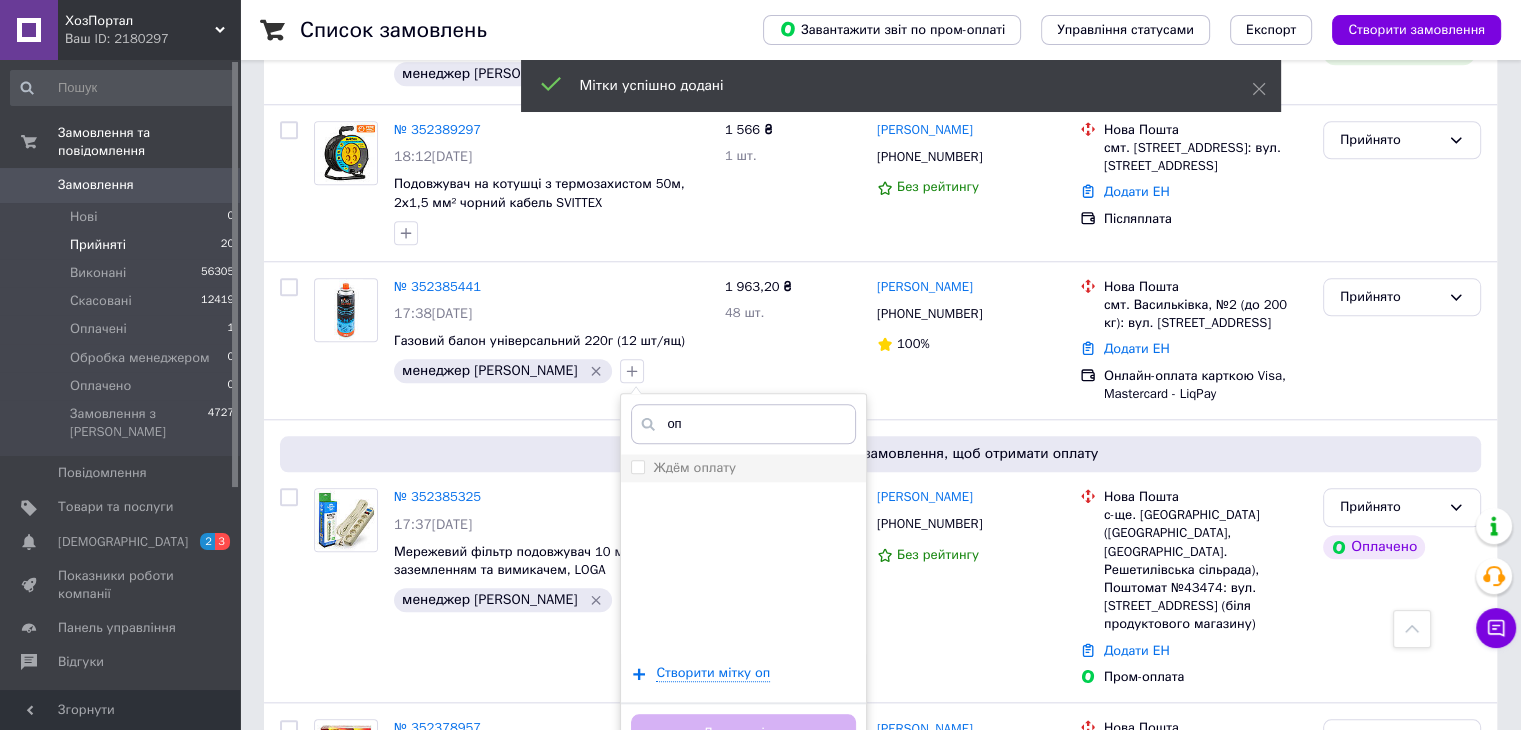 type on "оп" 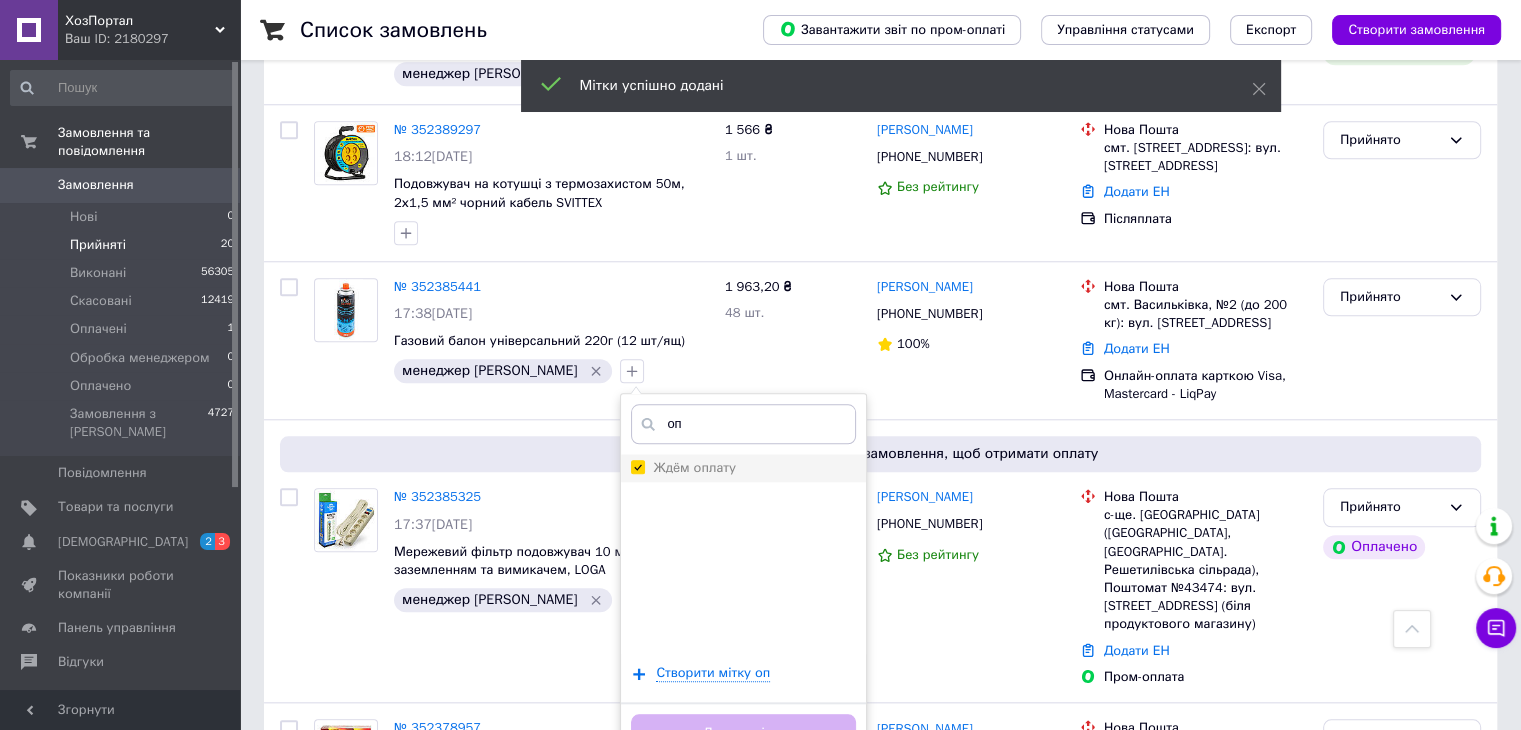 checkbox on "true" 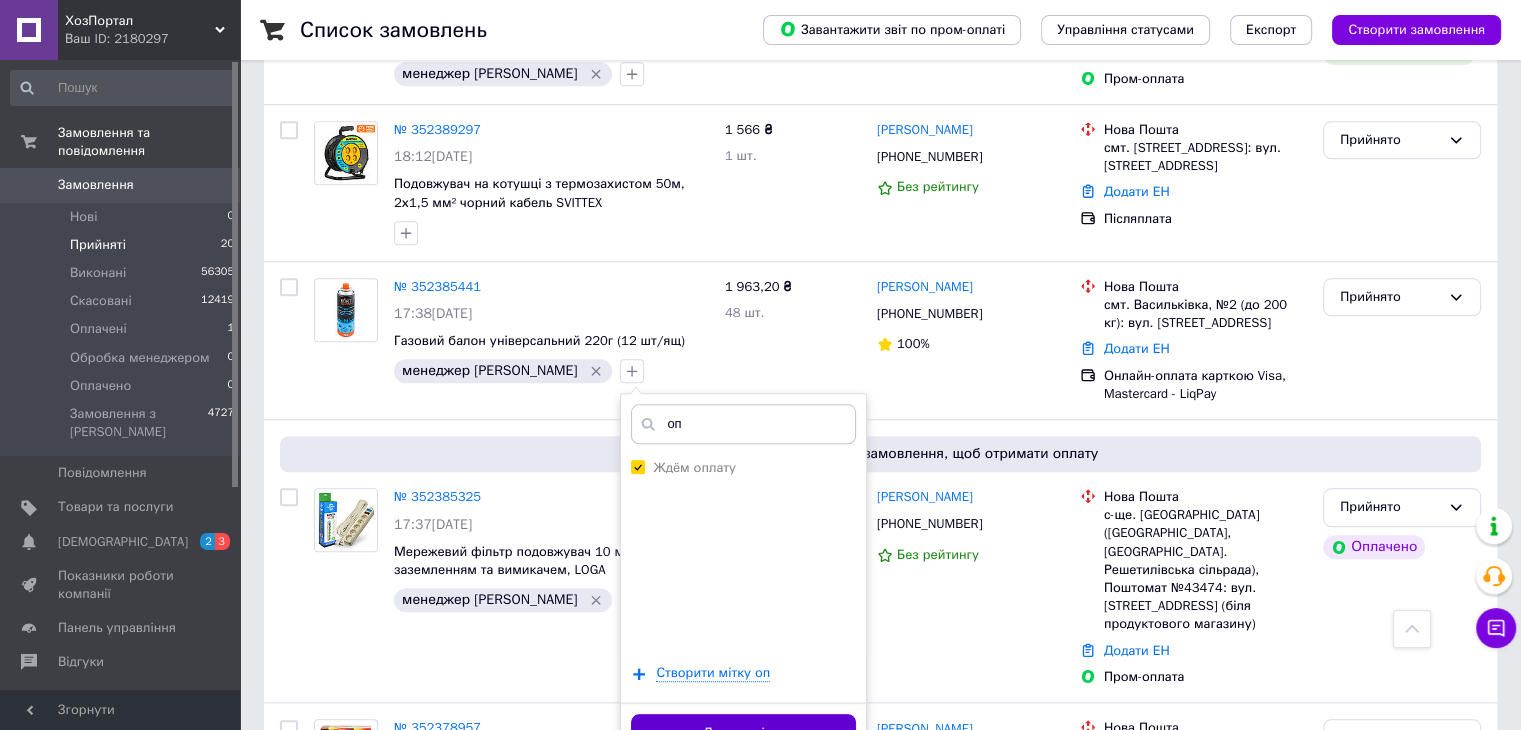 click on "Додати мітку" at bounding box center [743, 733] 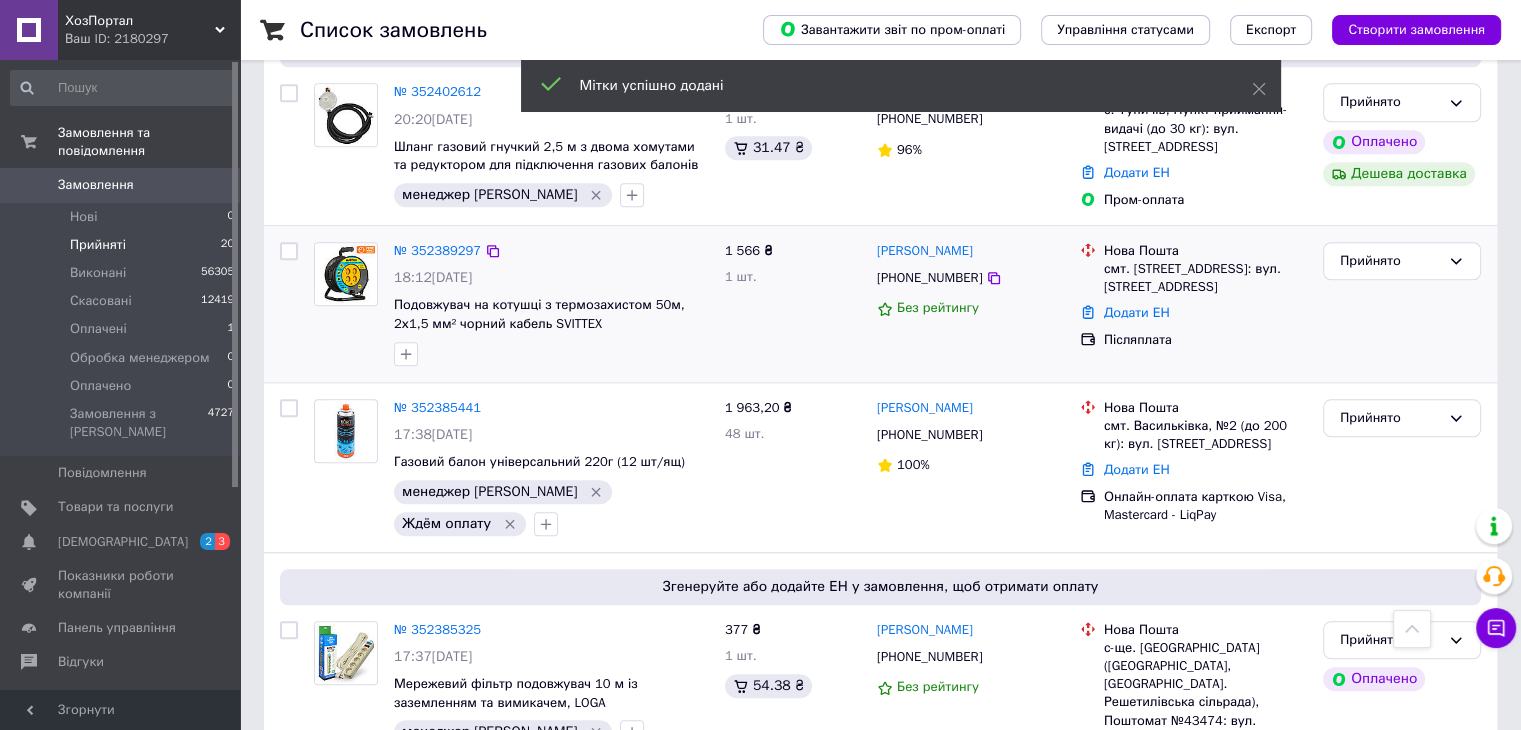 scroll, scrollTop: 1600, scrollLeft: 0, axis: vertical 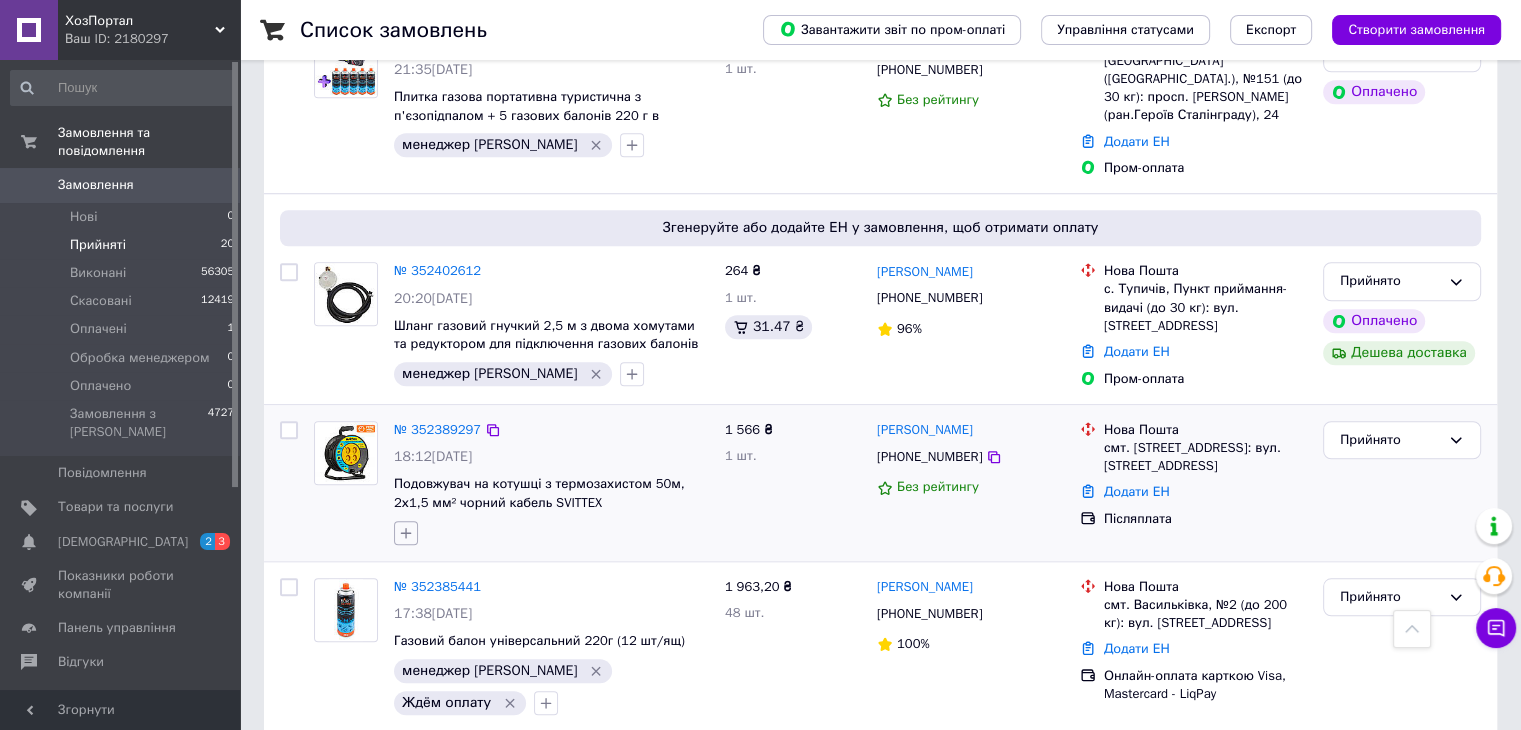 click 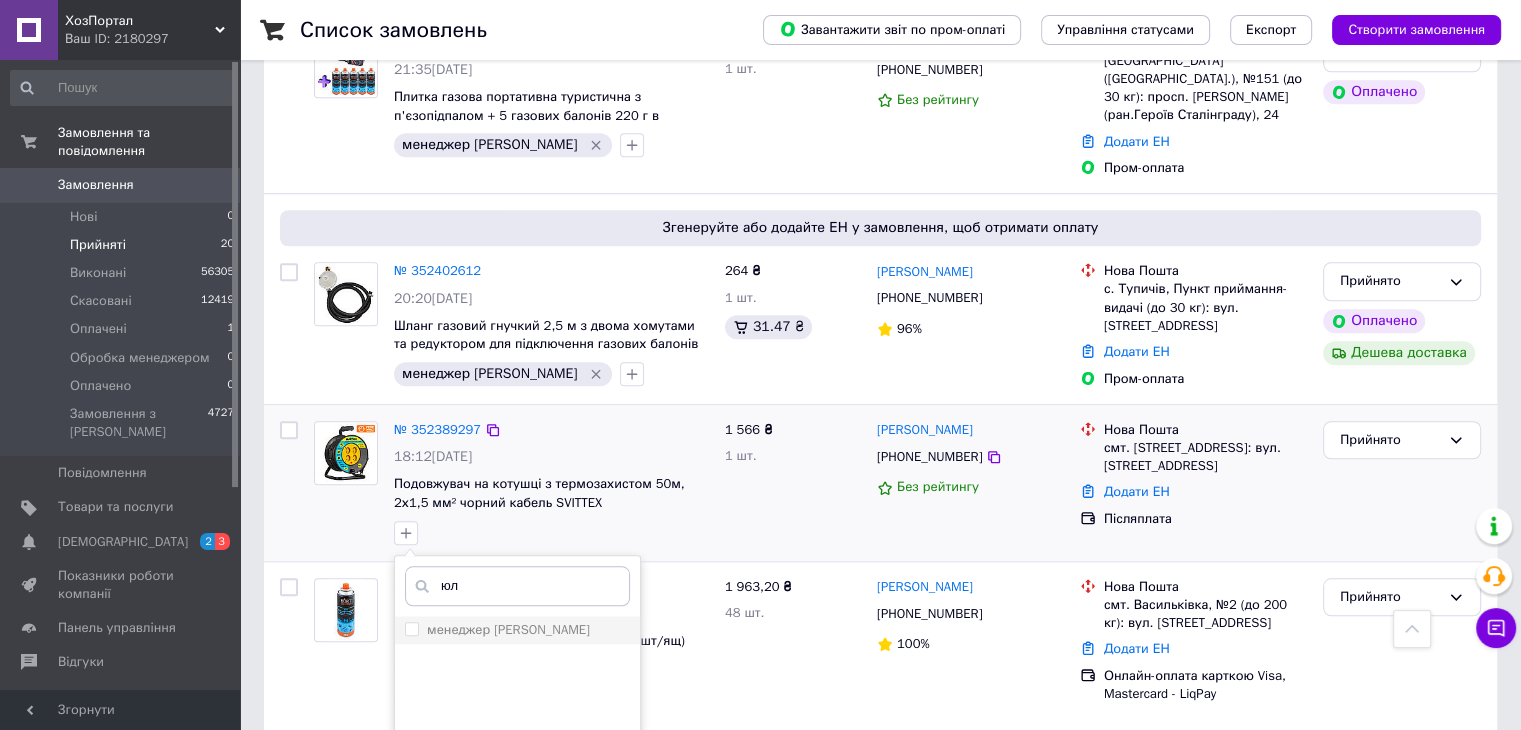 type on "юл" 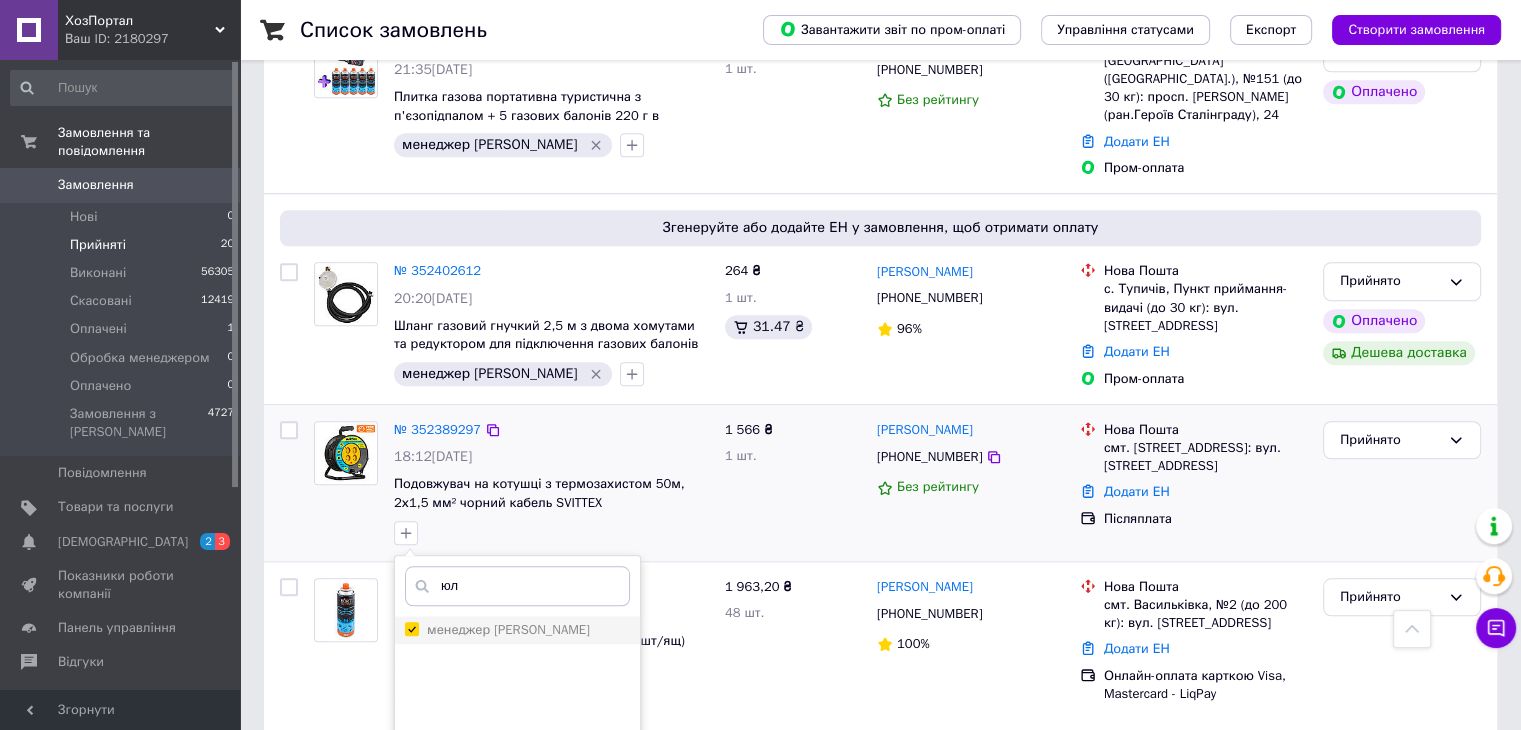checkbox on "true" 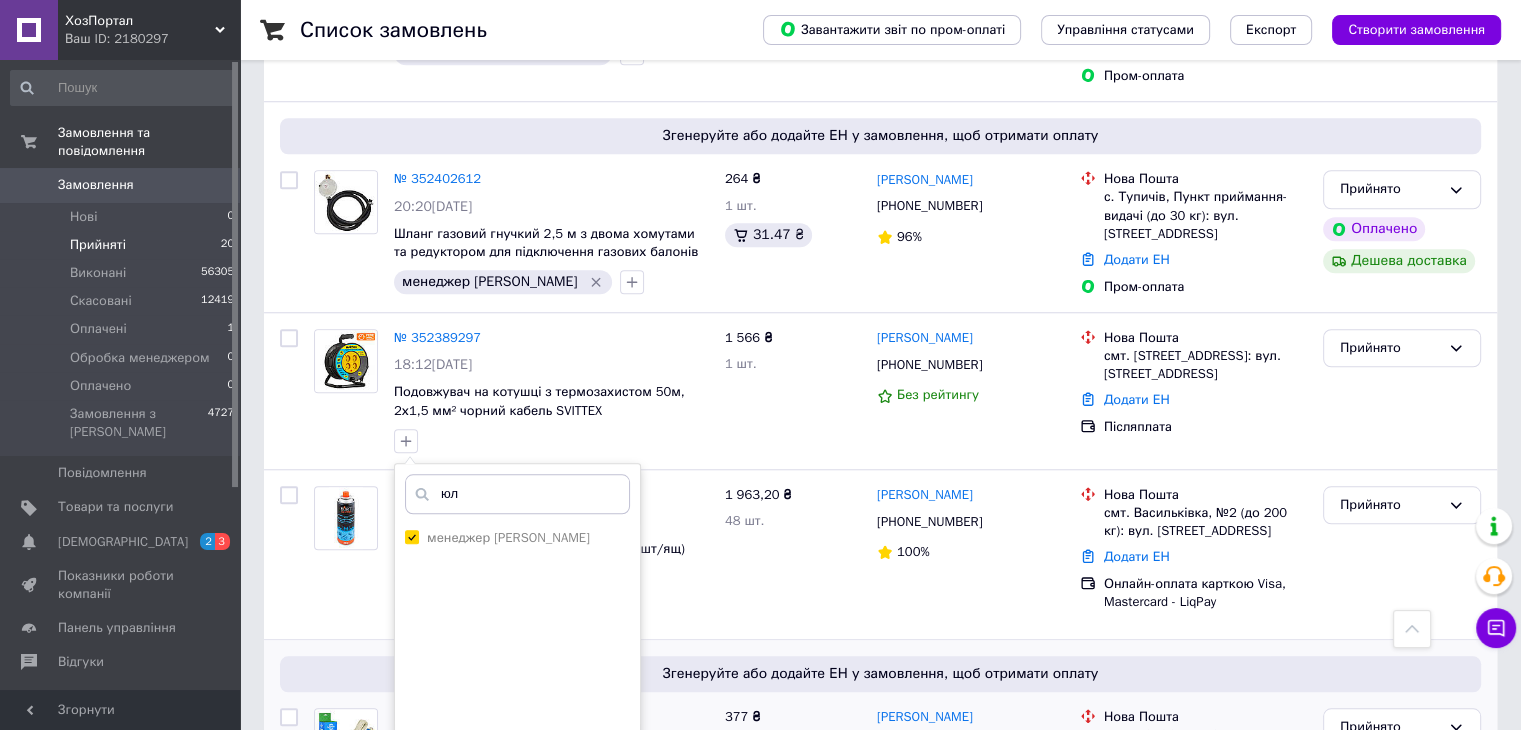 scroll, scrollTop: 1800, scrollLeft: 0, axis: vertical 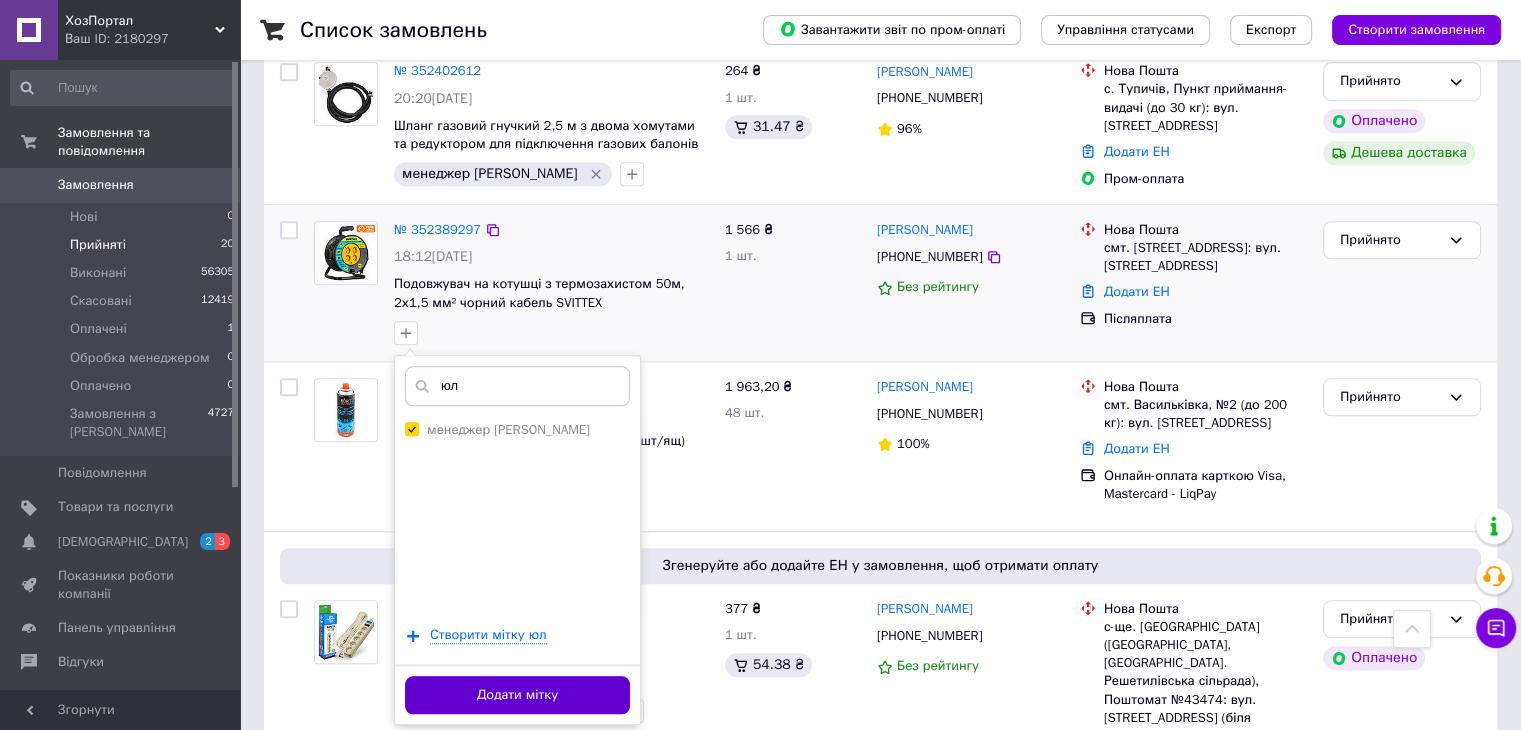 click on "Додати мітку" at bounding box center [517, 695] 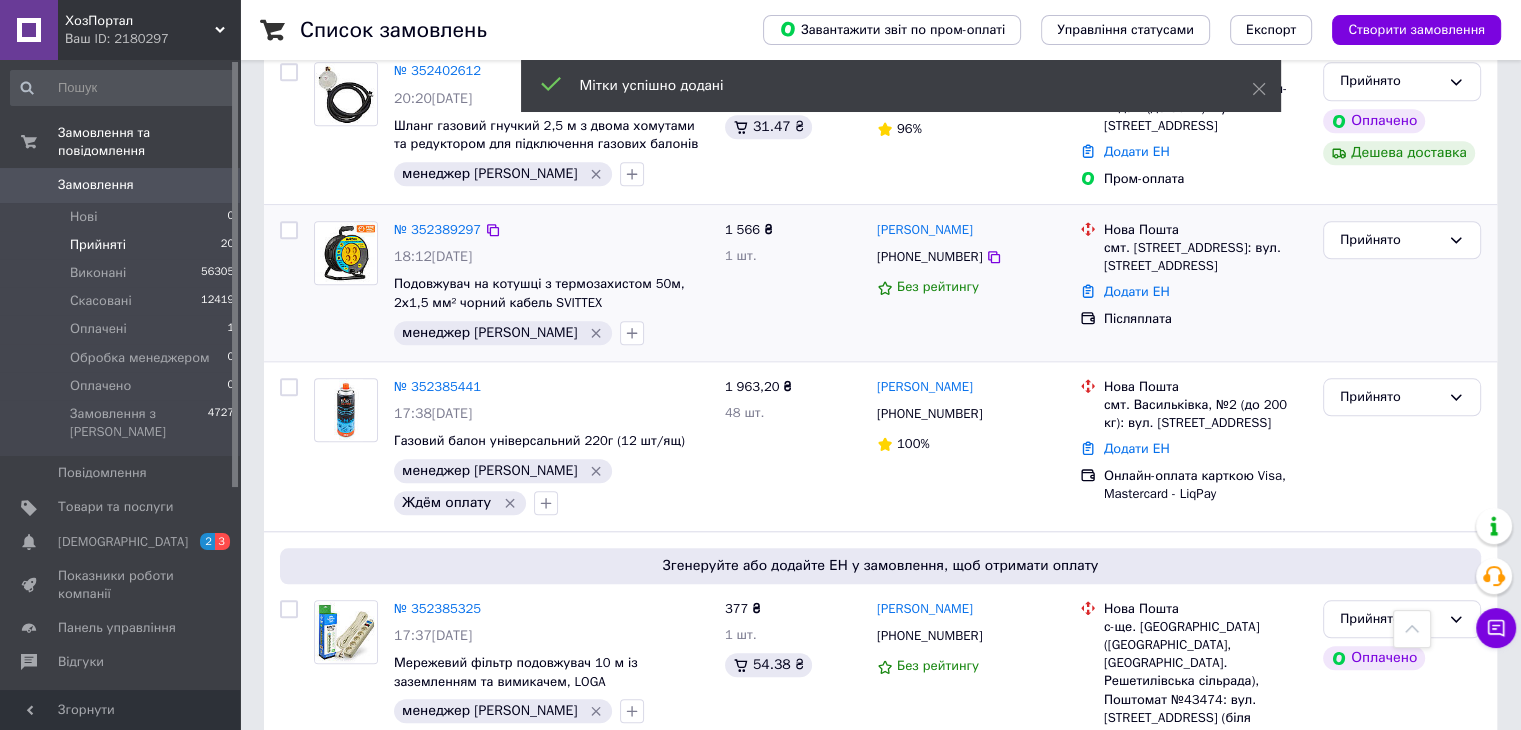 scroll, scrollTop: 1600, scrollLeft: 0, axis: vertical 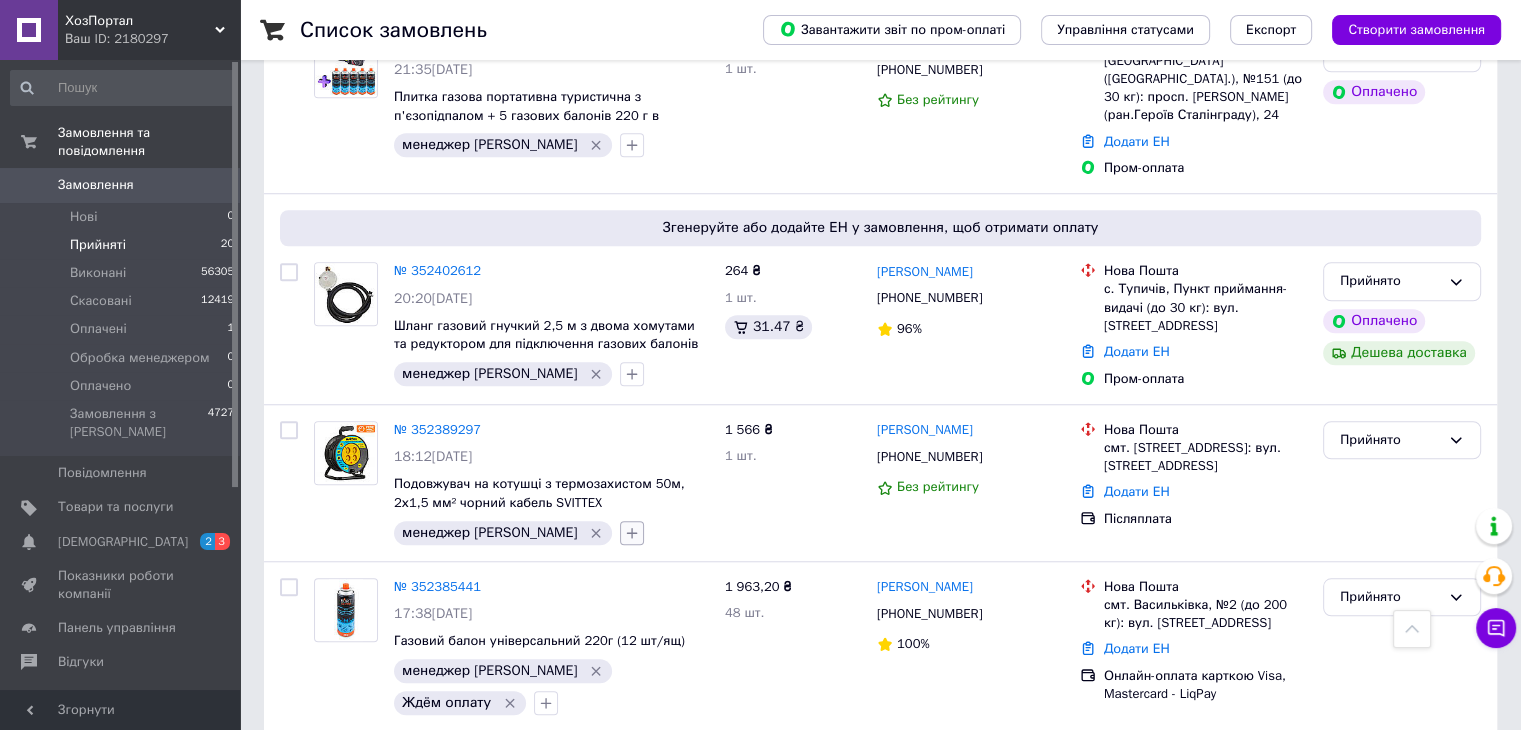 click 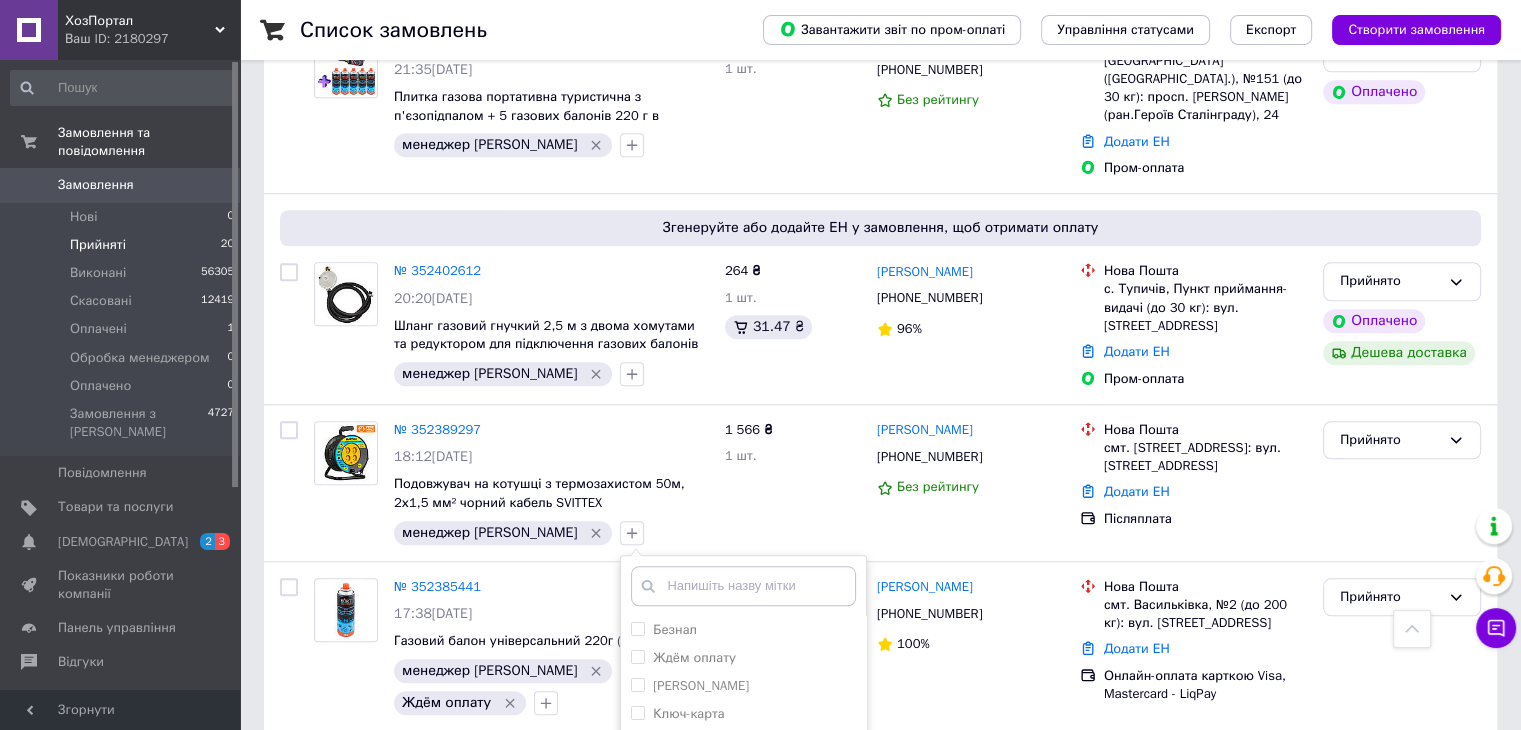 click 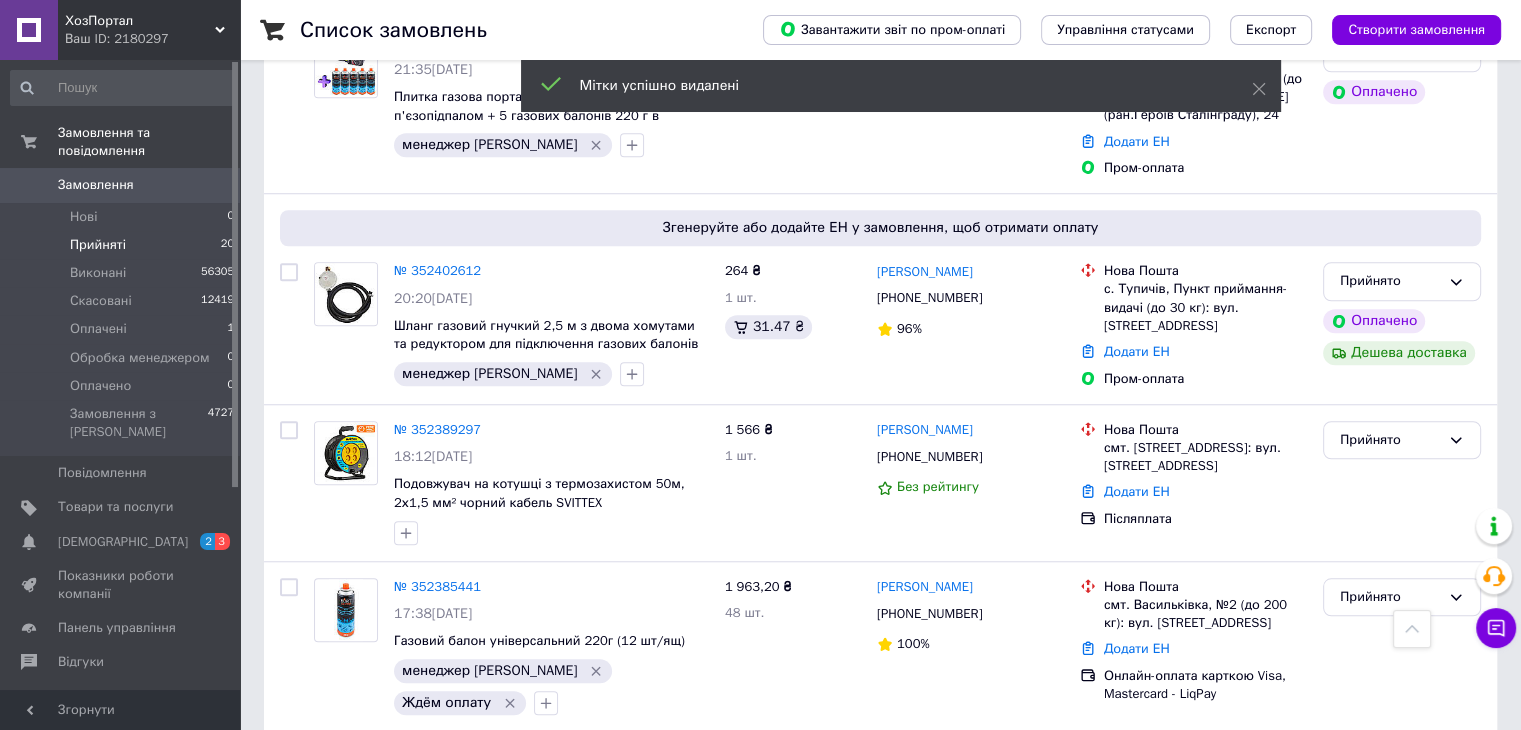 click at bounding box center (551, 533) 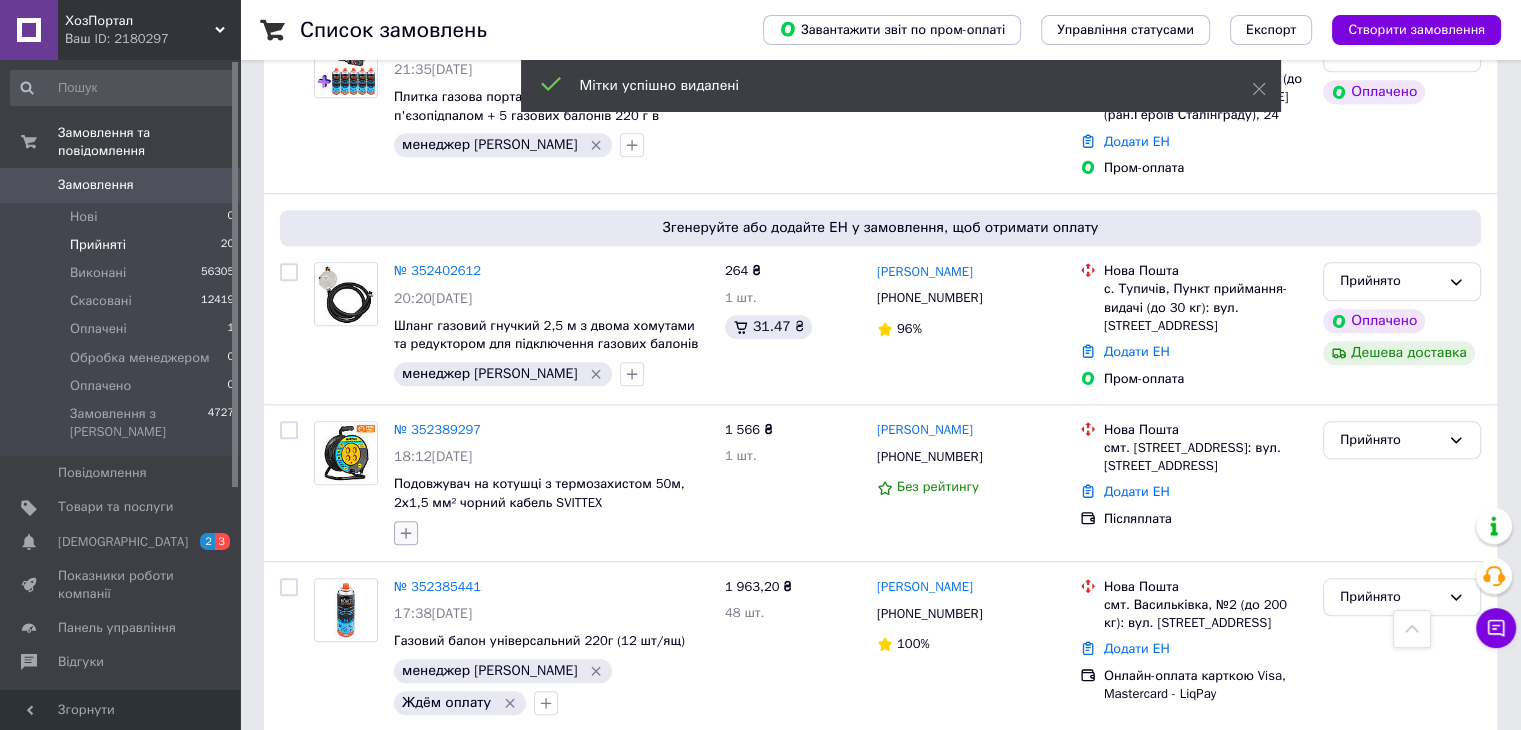 click 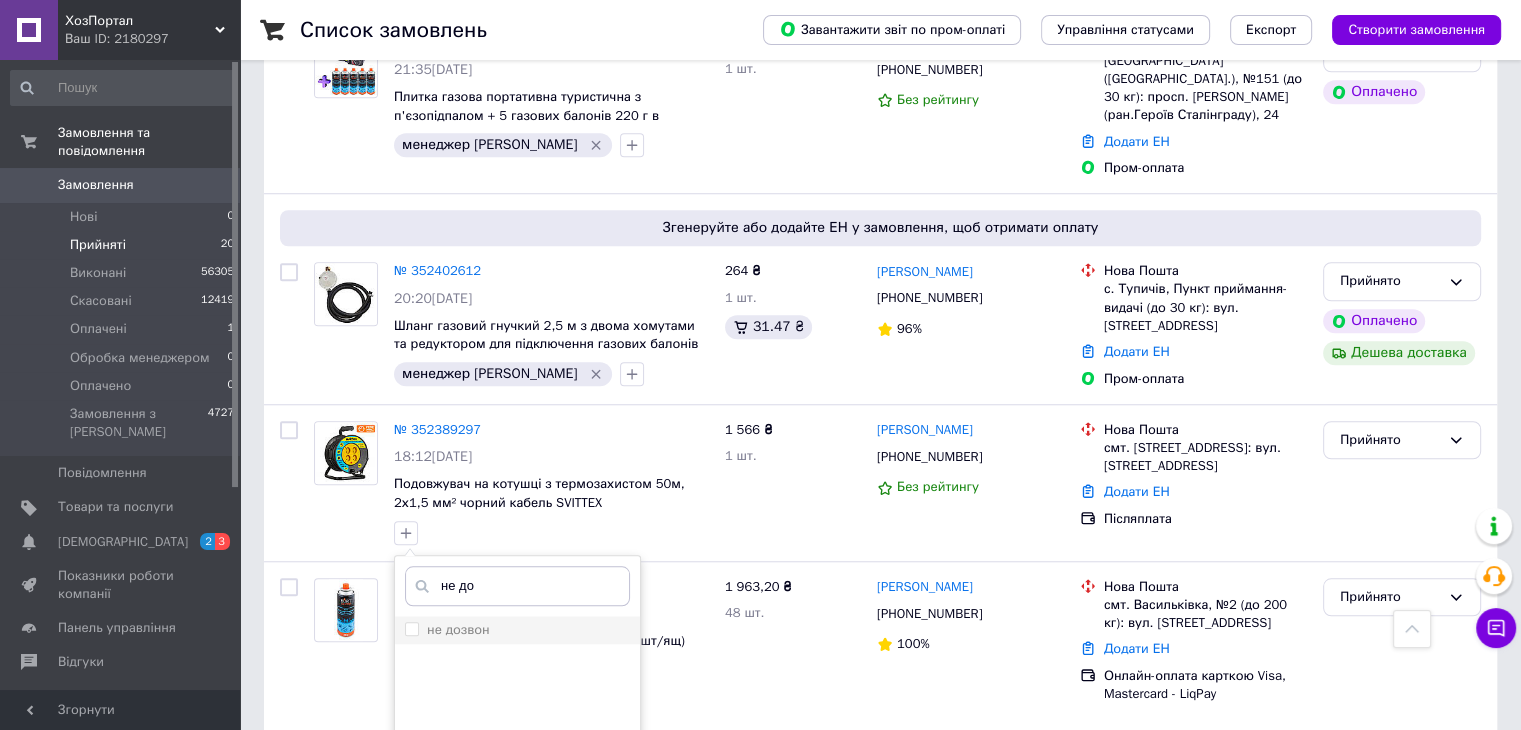 type on "не до" 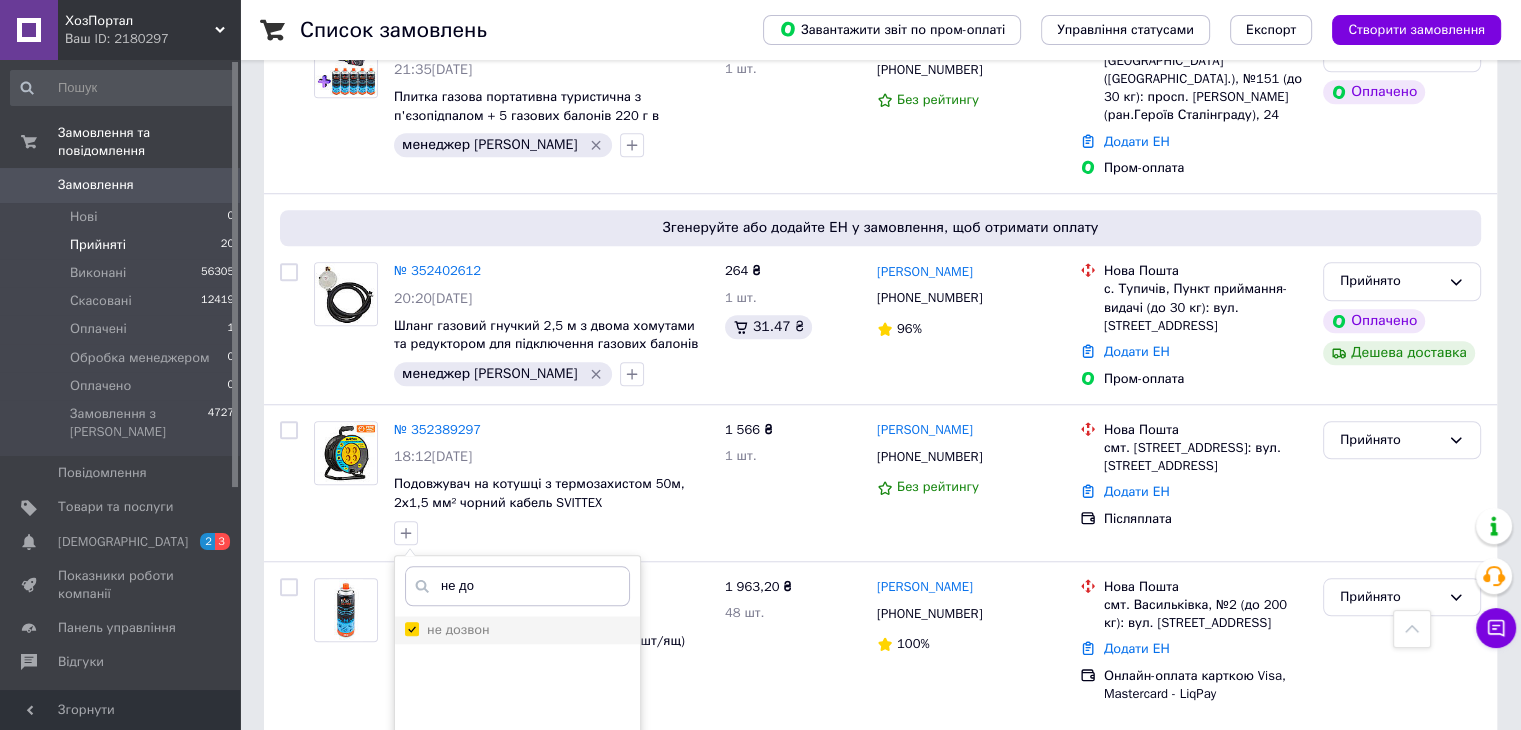 checkbox on "true" 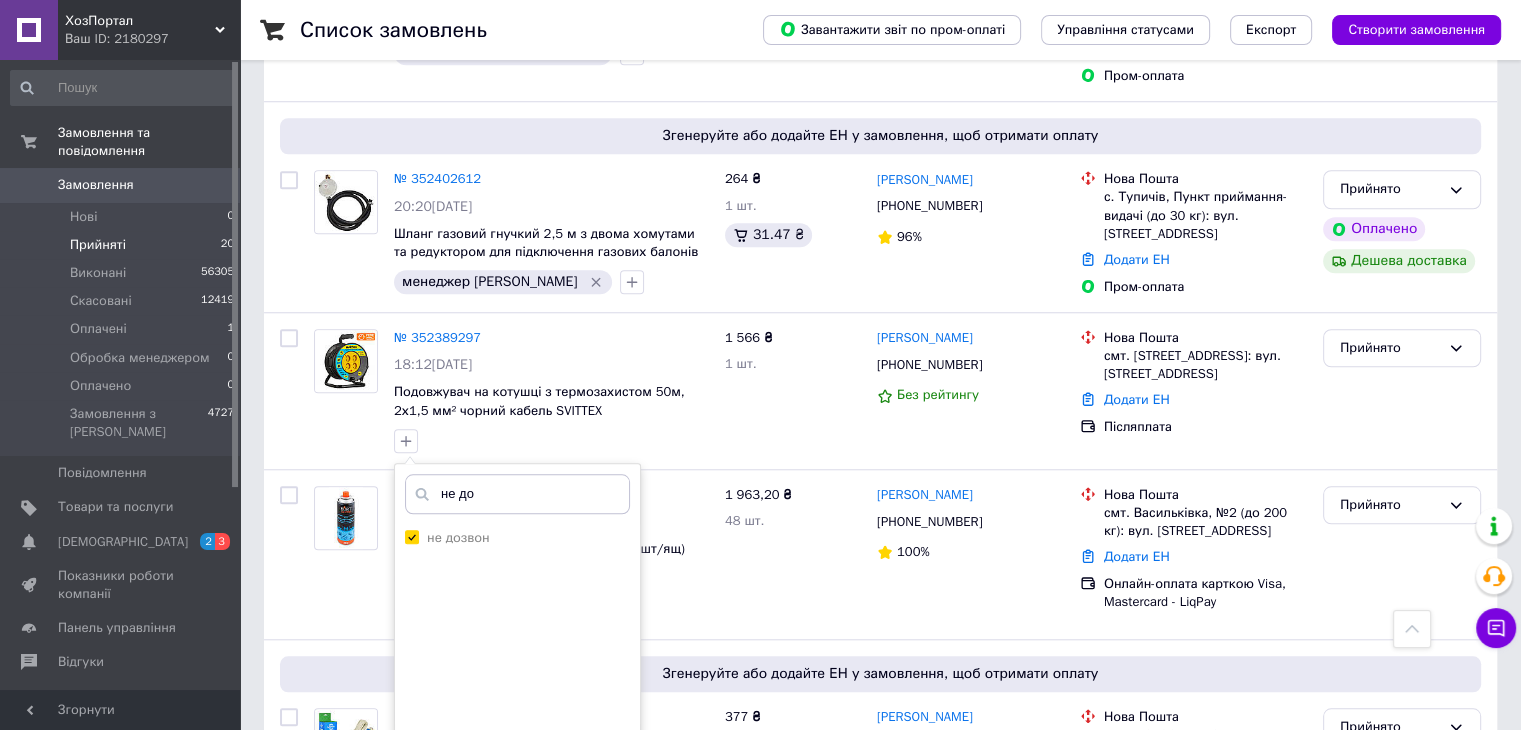 scroll, scrollTop: 1800, scrollLeft: 0, axis: vertical 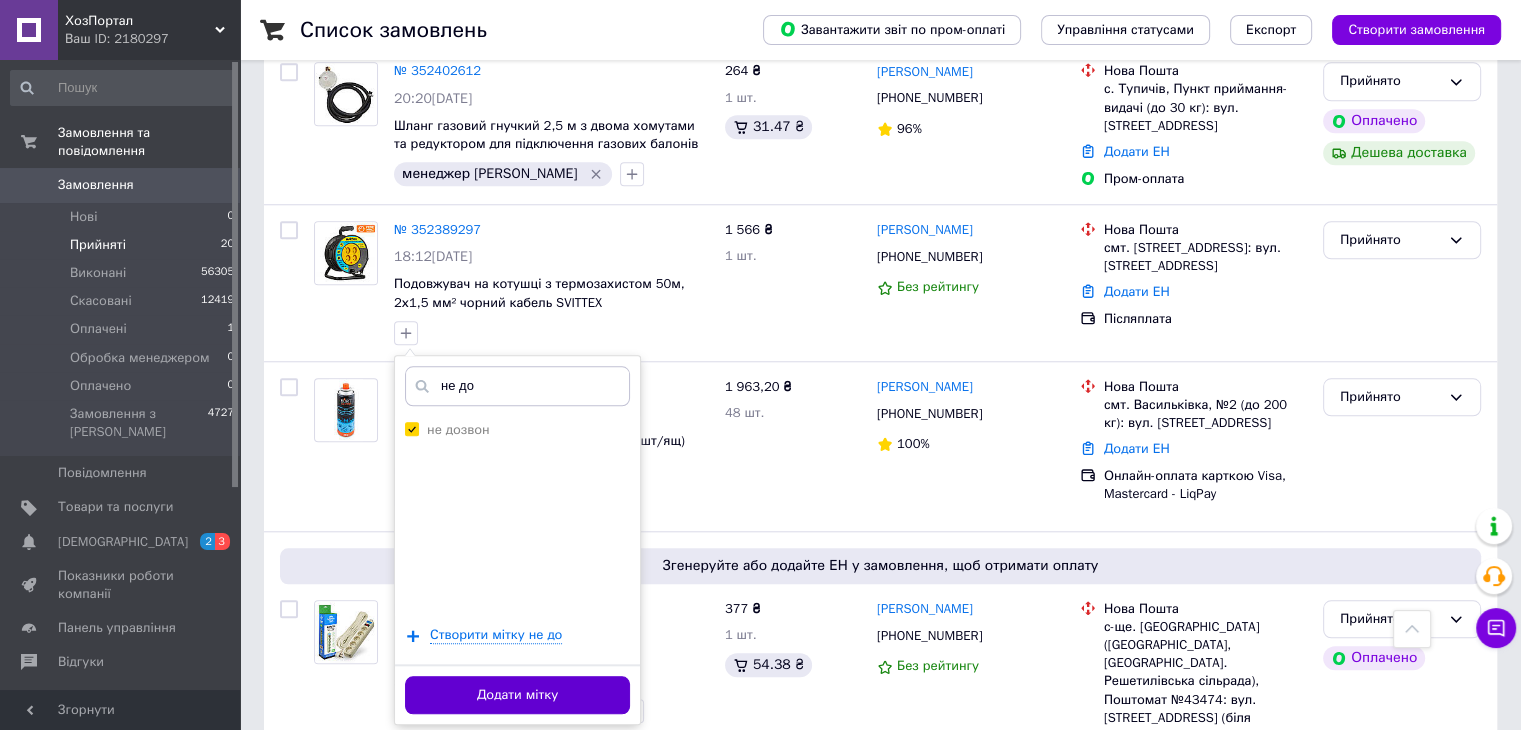 click on "Додати мітку" at bounding box center [517, 695] 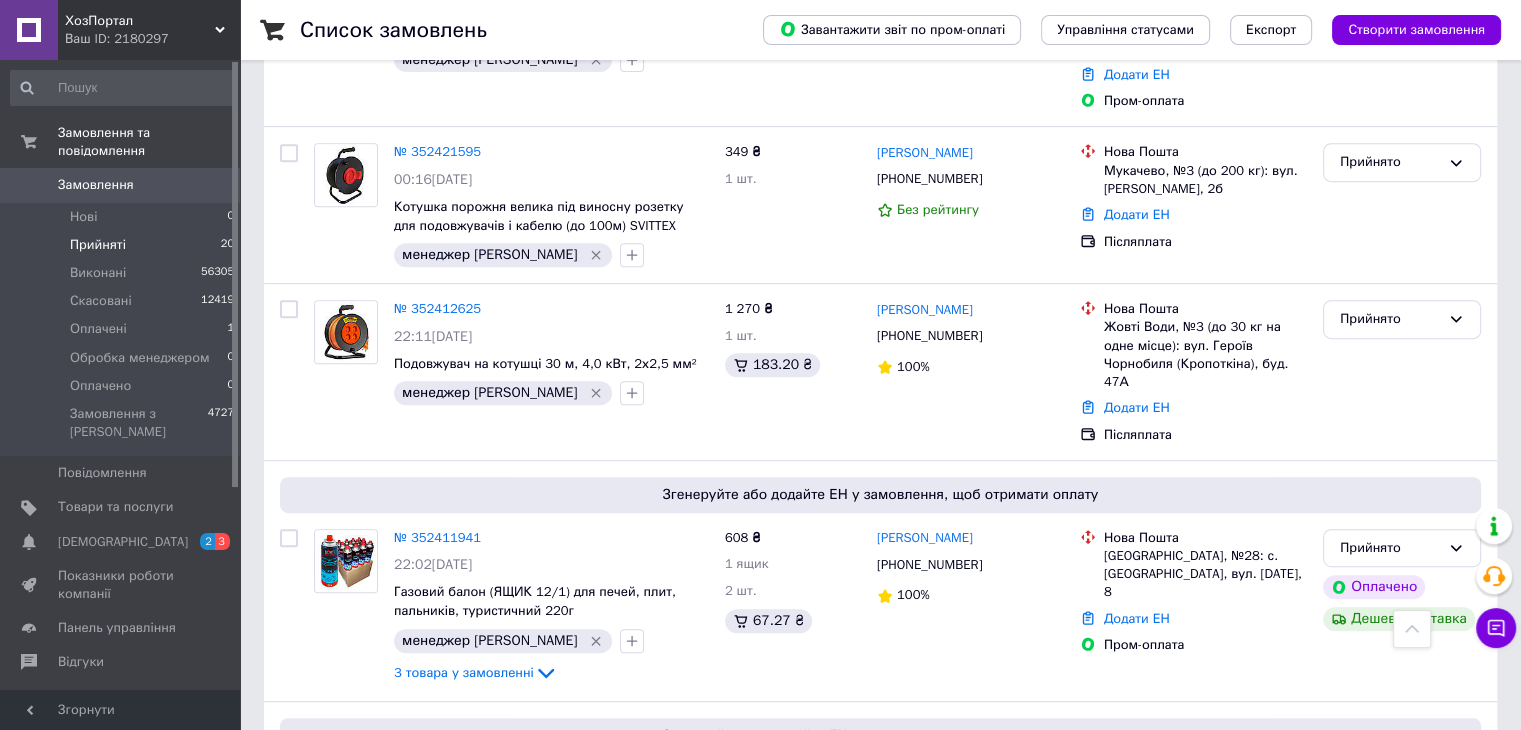 scroll, scrollTop: 740, scrollLeft: 0, axis: vertical 